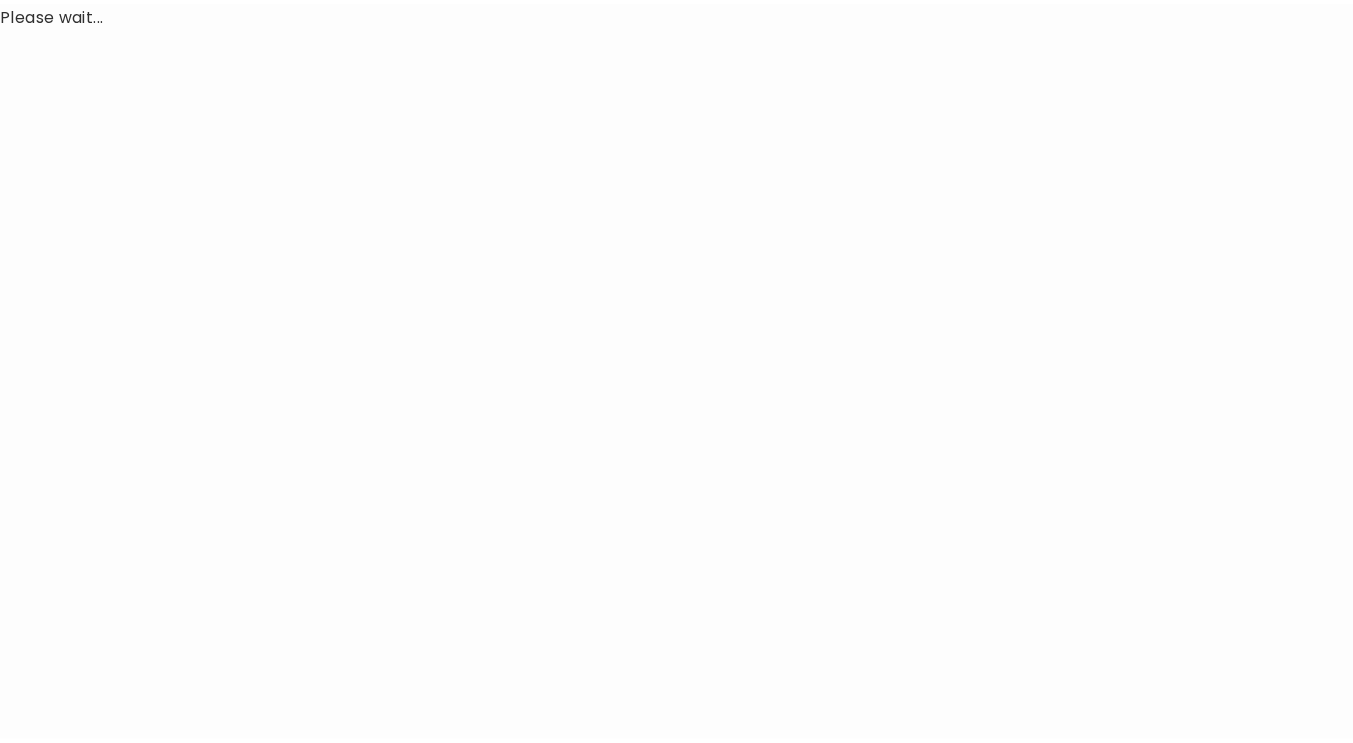 scroll, scrollTop: 0, scrollLeft: 0, axis: both 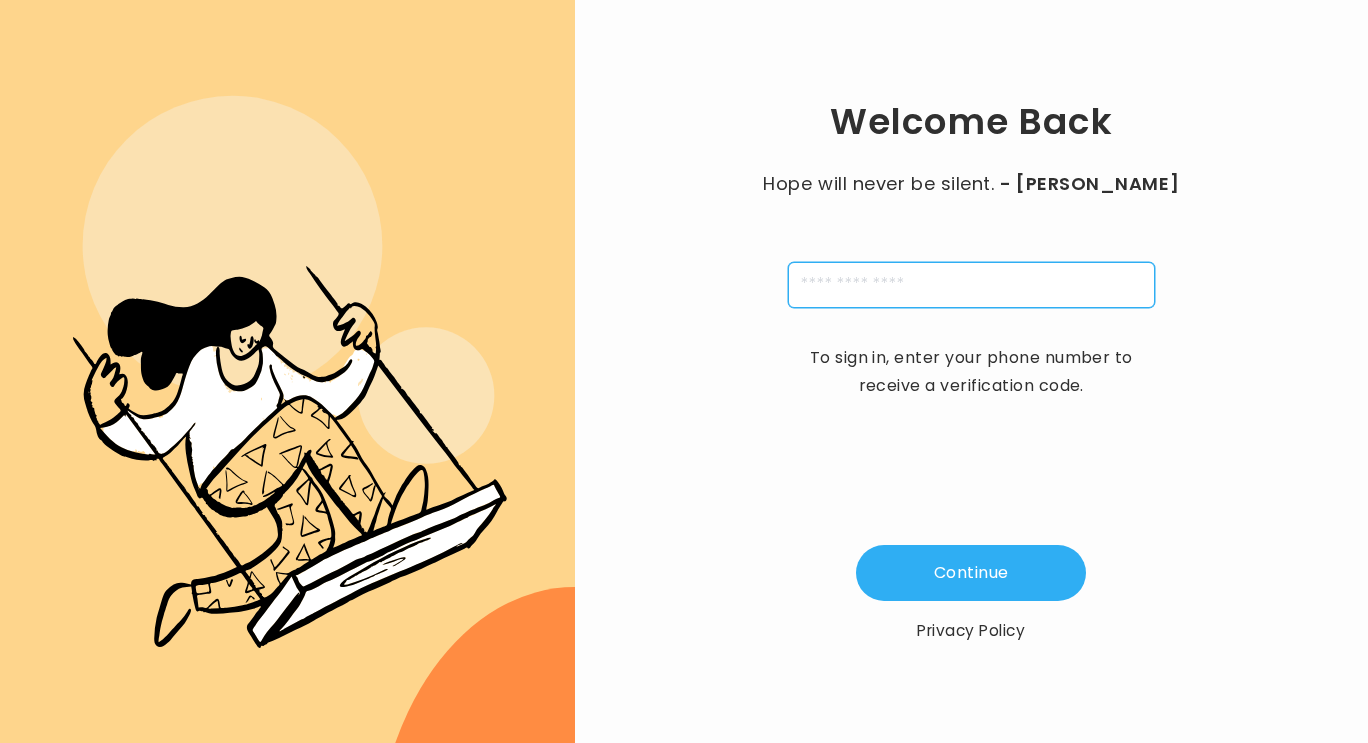 click at bounding box center [971, 285] 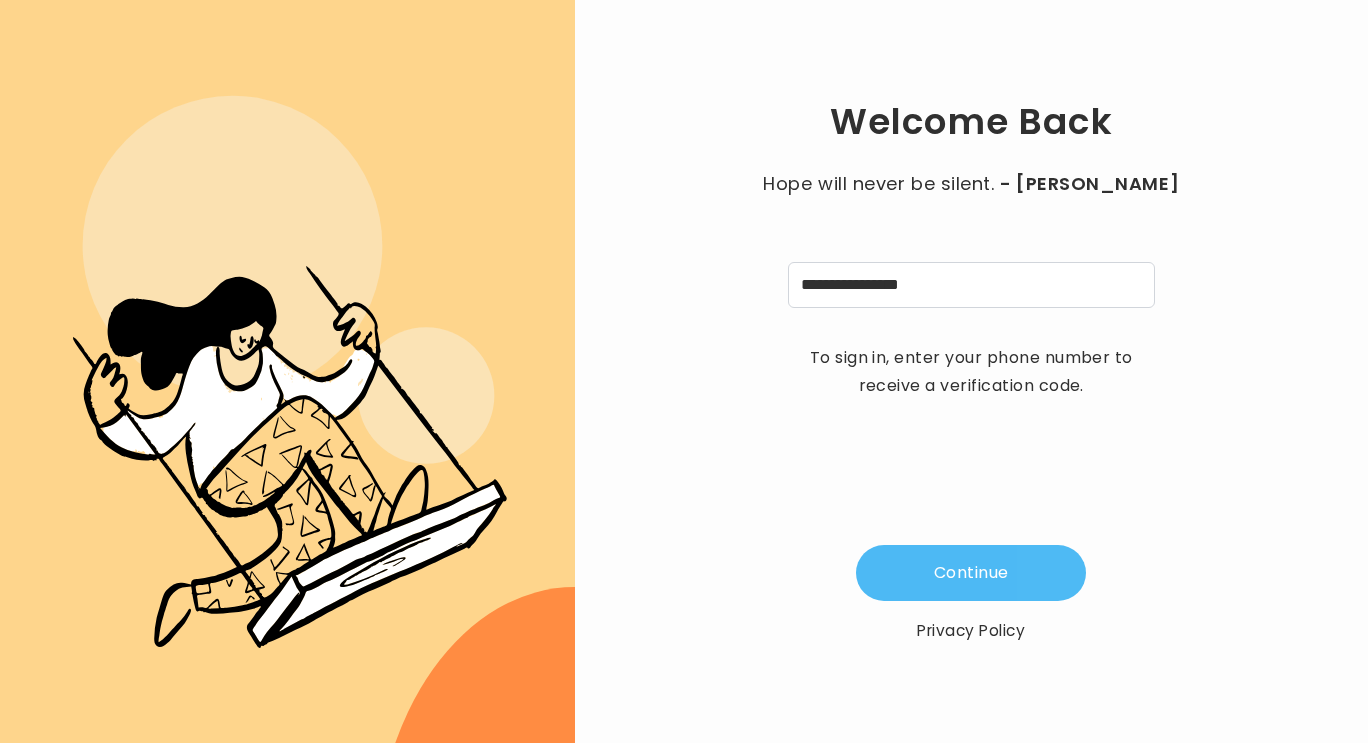 click on "Continue" at bounding box center (971, 573) 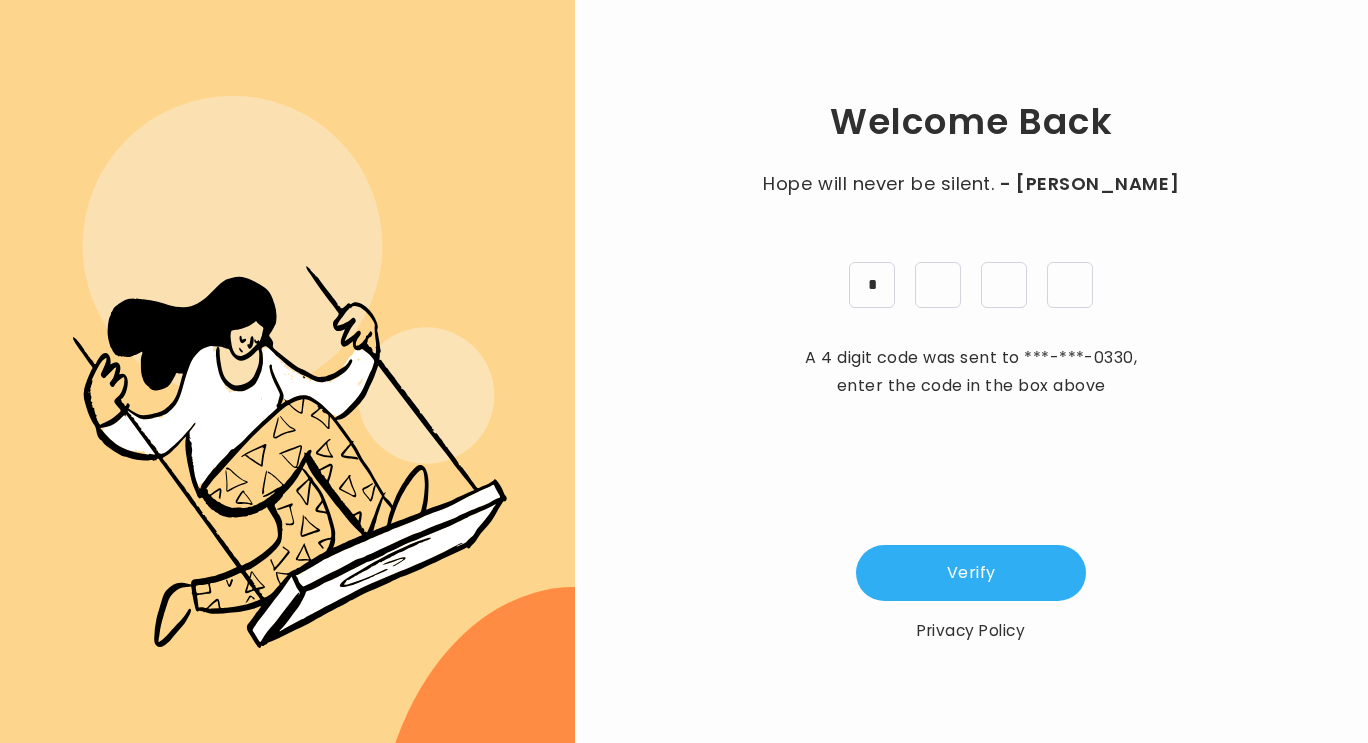 type on "*" 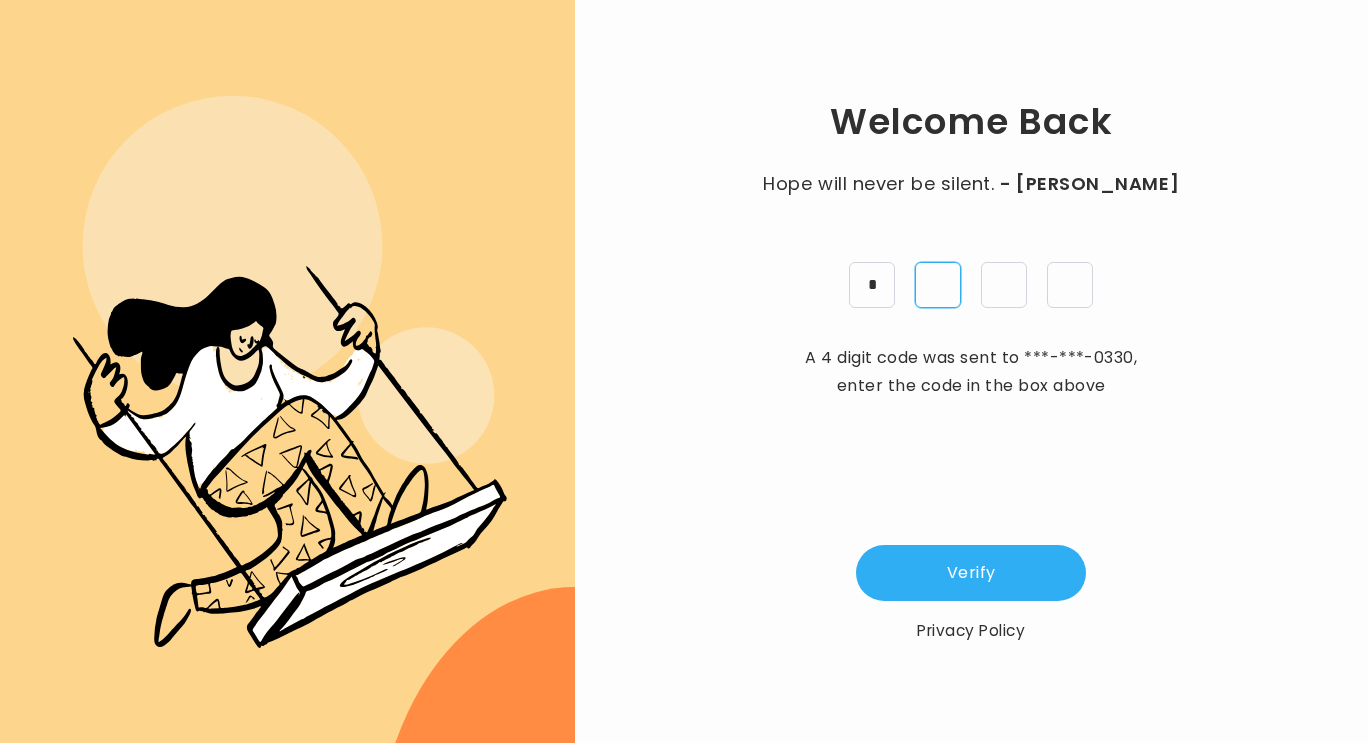 type on "*" 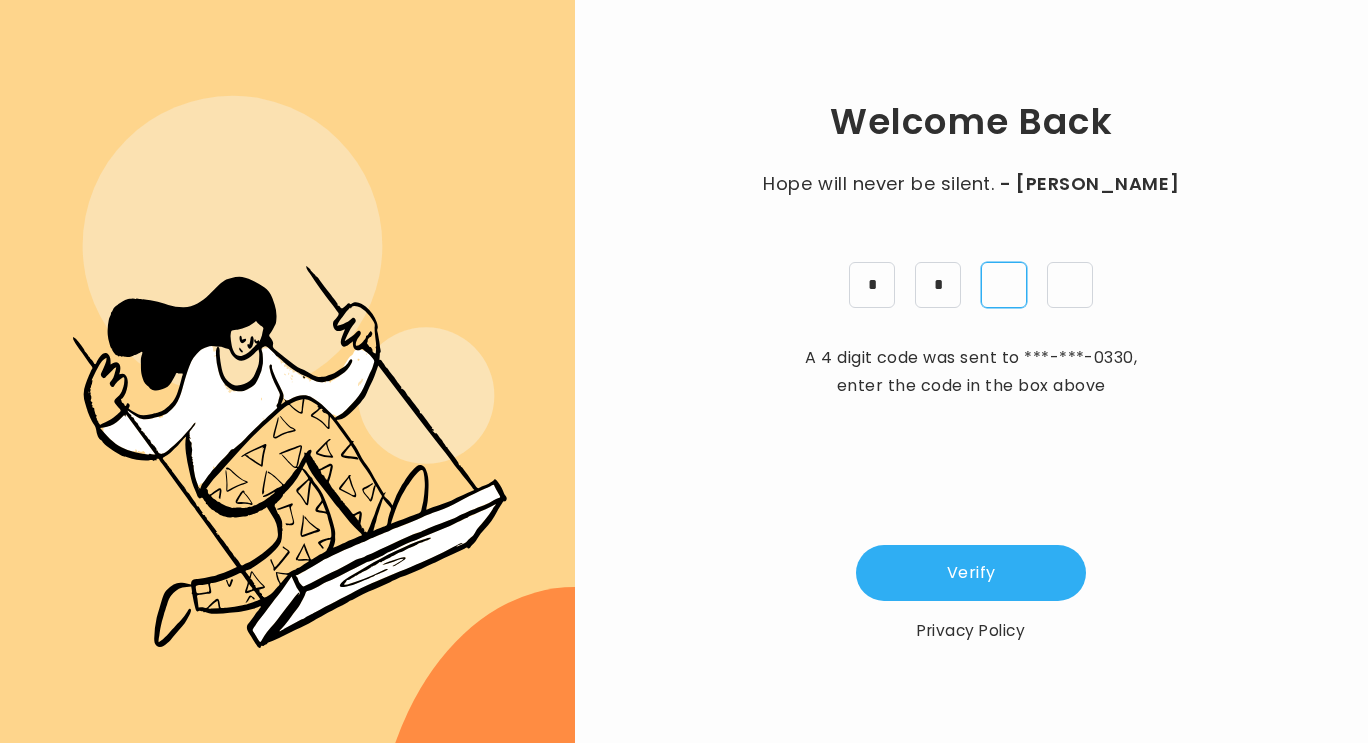 type on "*" 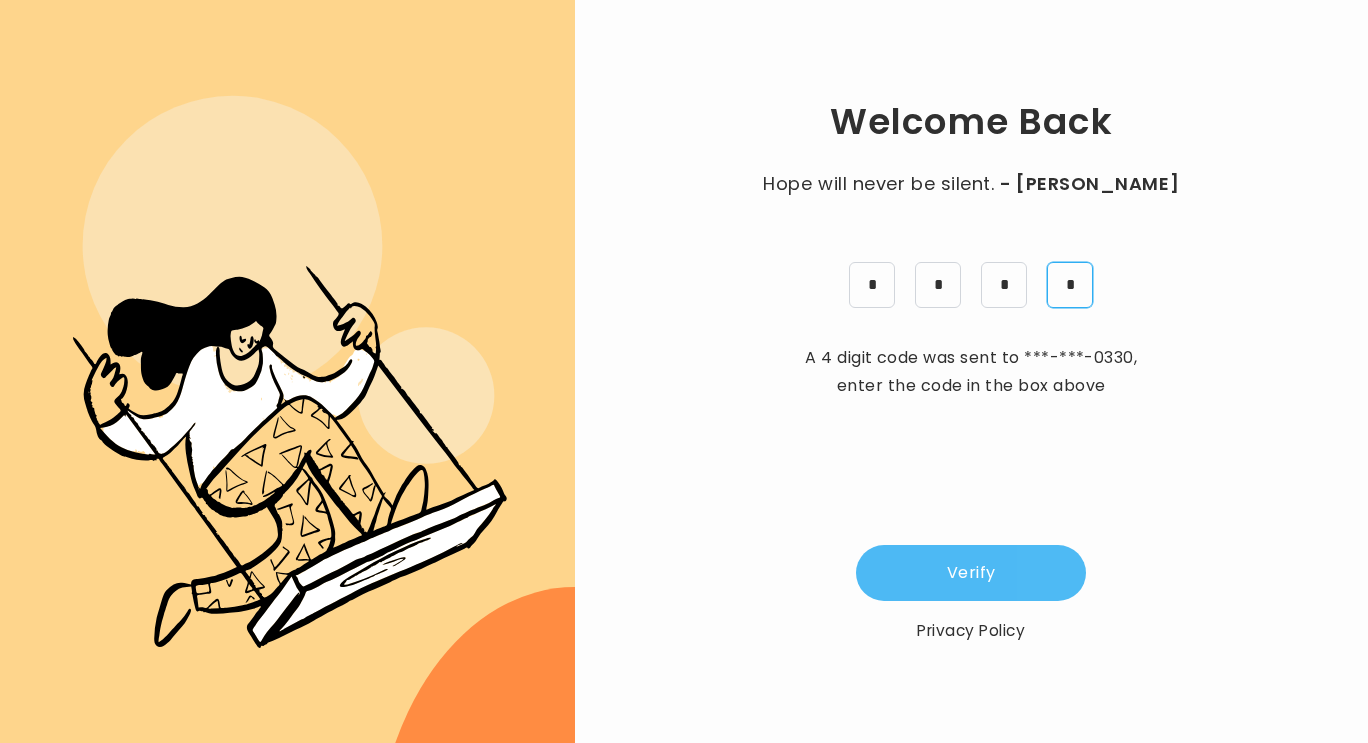type on "*" 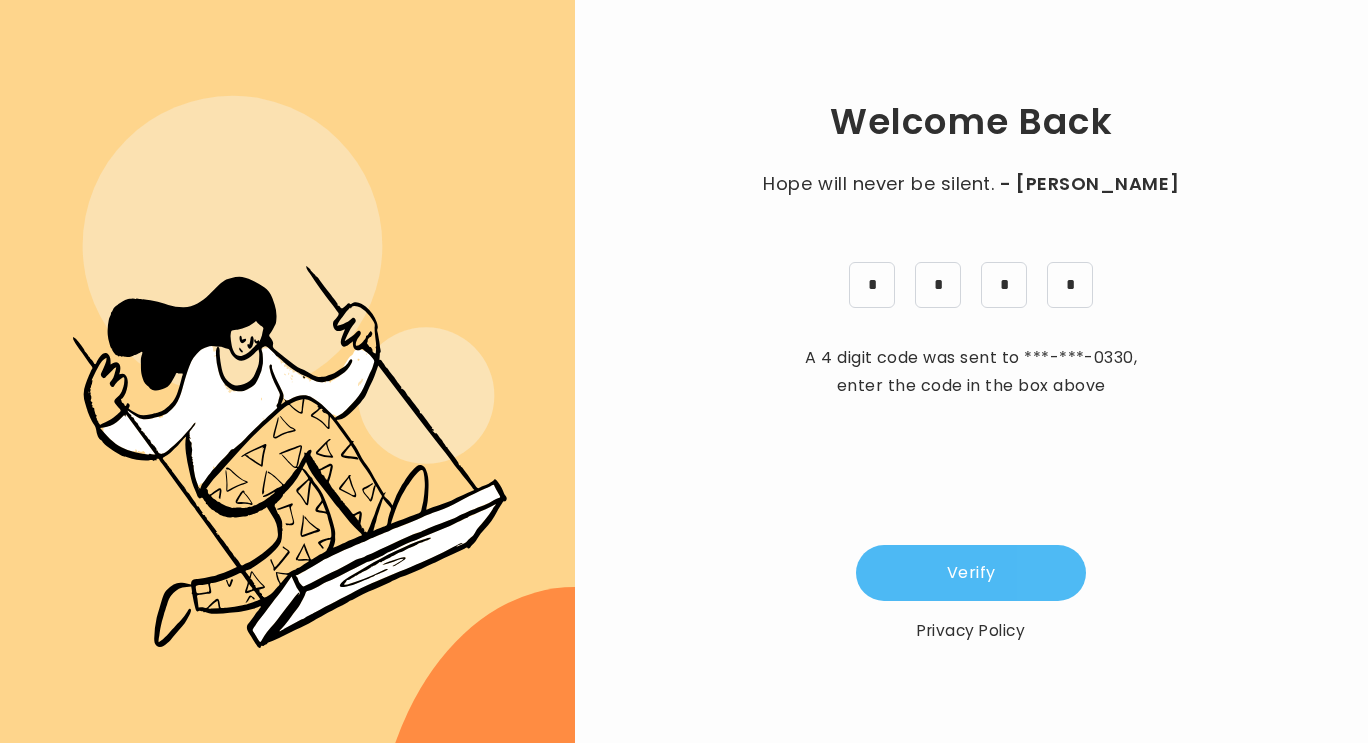 click on "Verify" at bounding box center (971, 573) 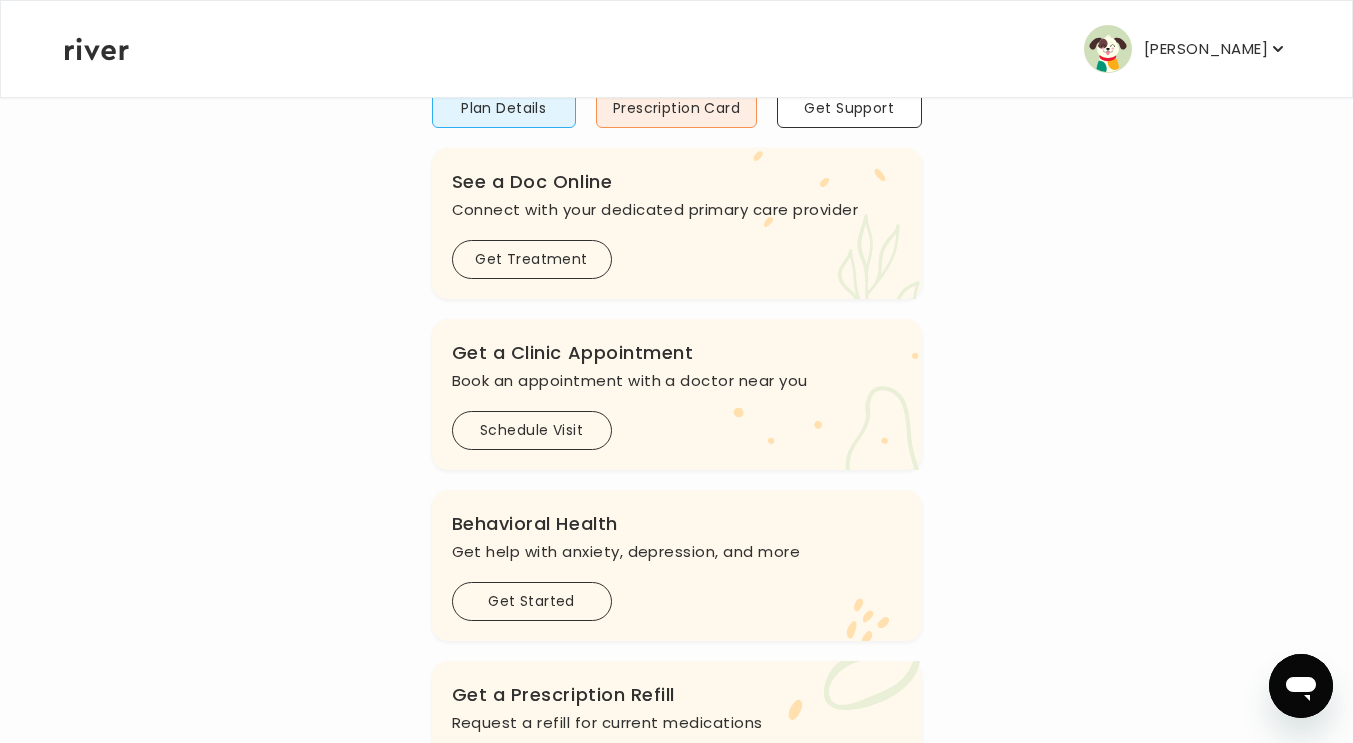 scroll, scrollTop: 203, scrollLeft: 0, axis: vertical 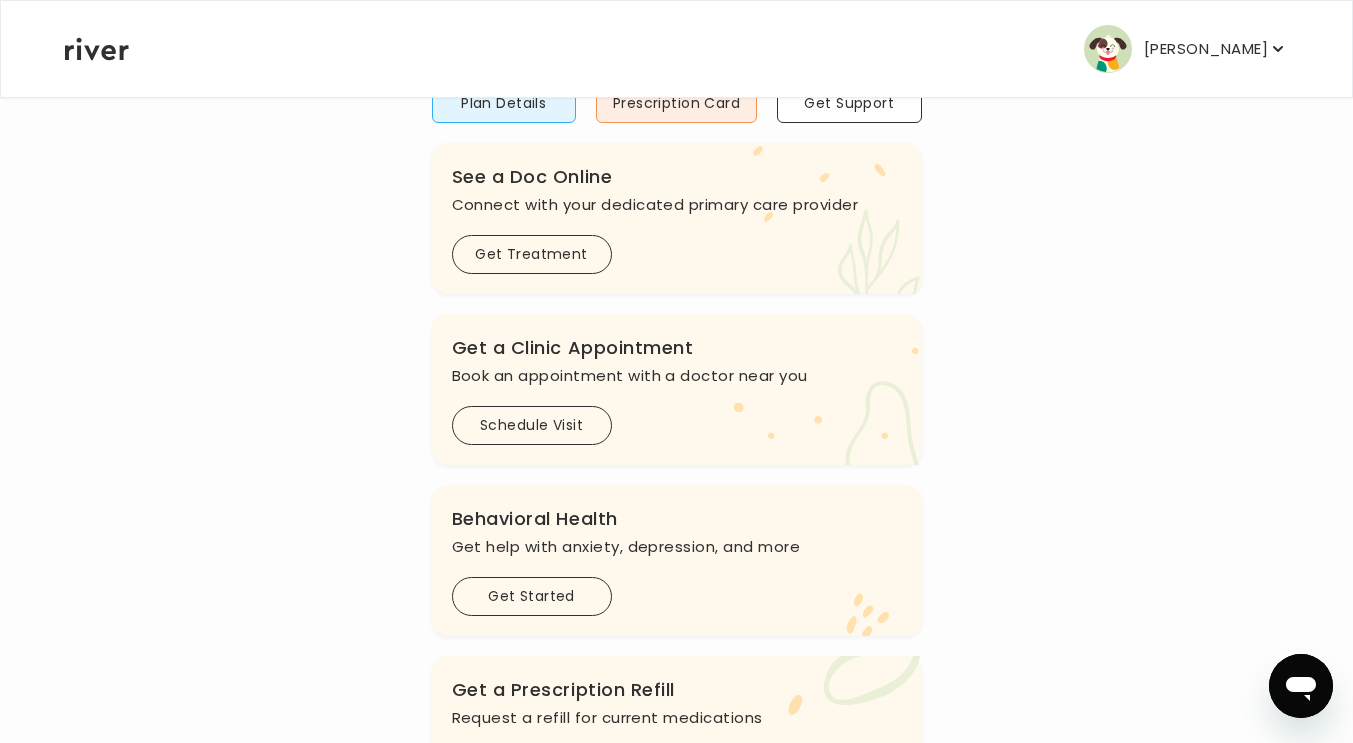 drag, startPoint x: 411, startPoint y: 405, endPoint x: 302, endPoint y: 438, distance: 113.88591 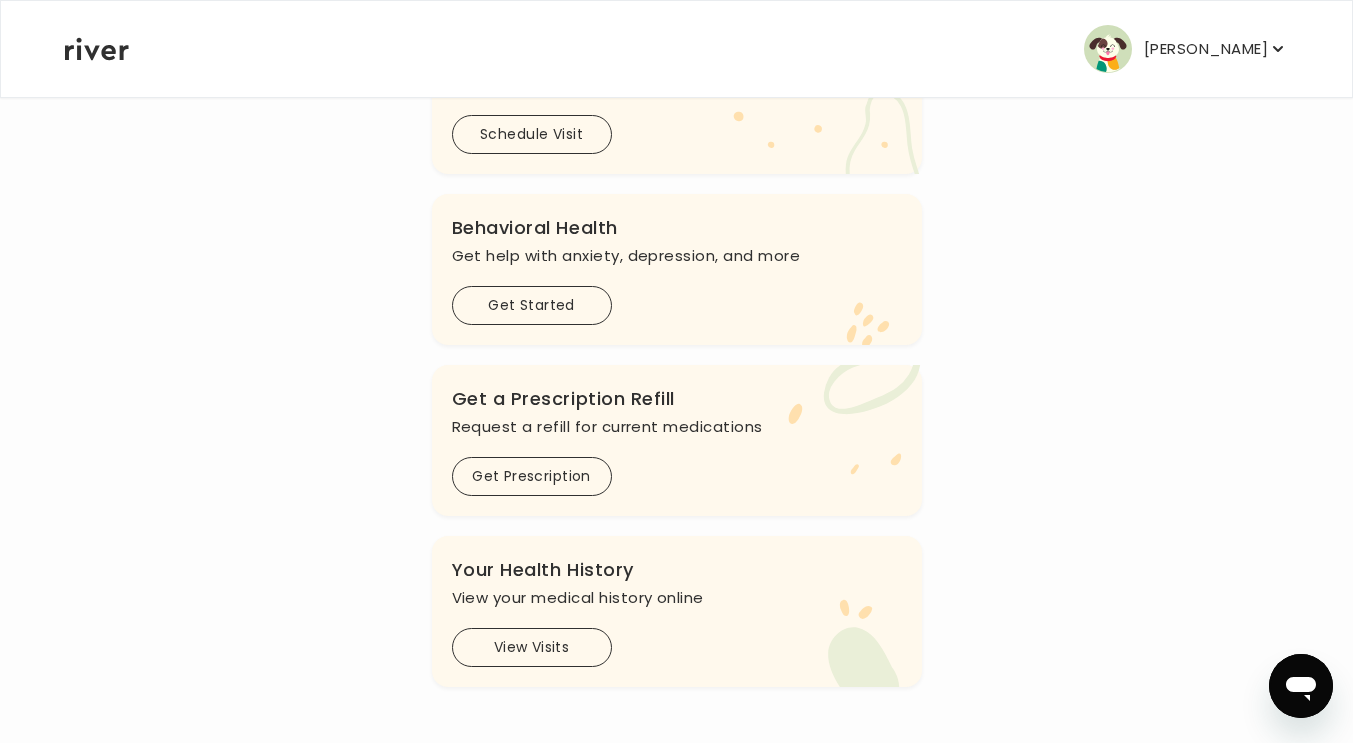 scroll, scrollTop: 499, scrollLeft: 0, axis: vertical 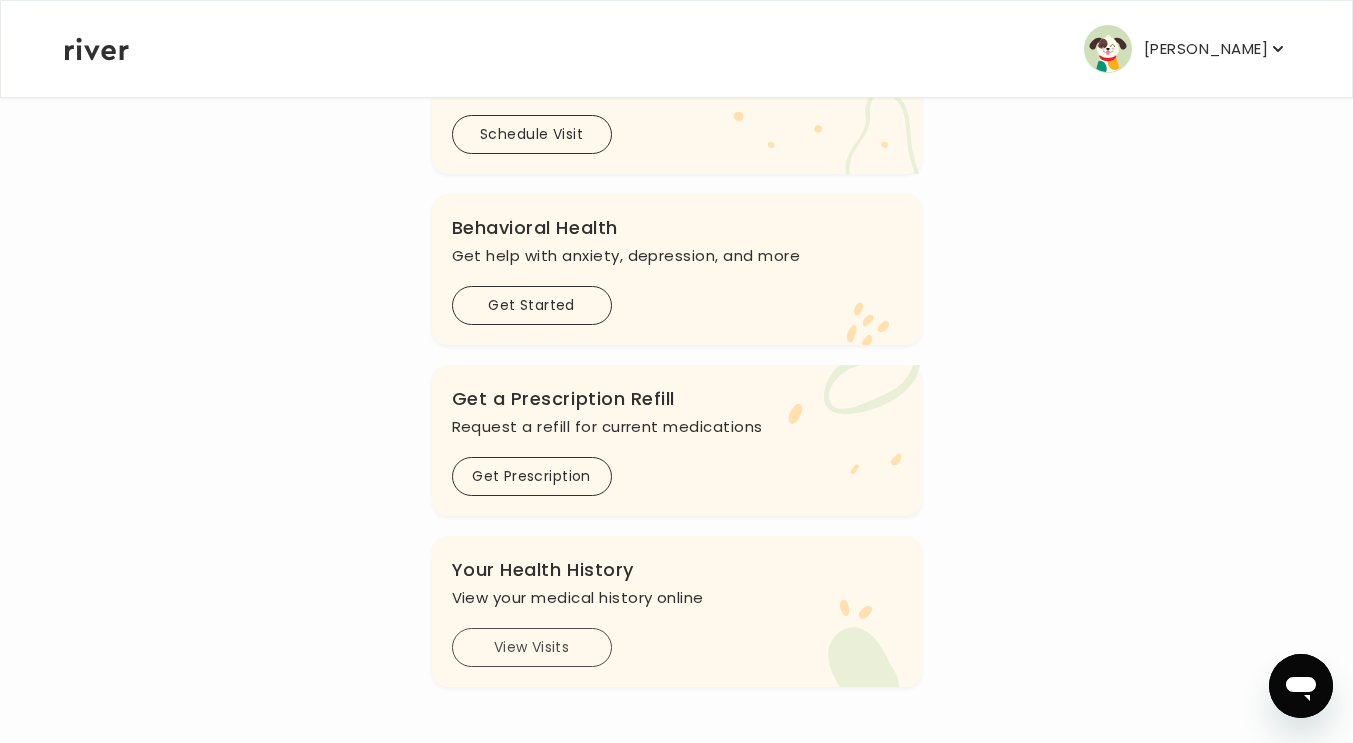 click on "View Visits" at bounding box center (532, 647) 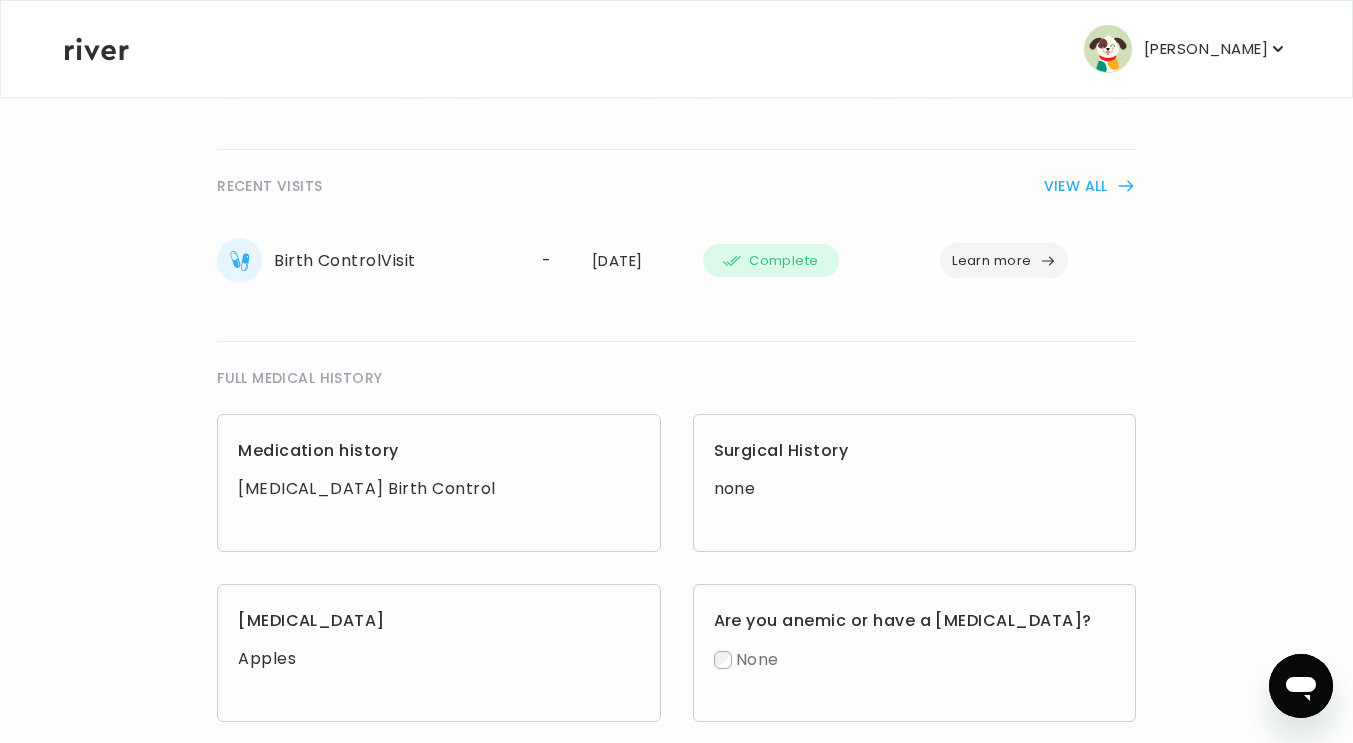 scroll, scrollTop: 0, scrollLeft: 0, axis: both 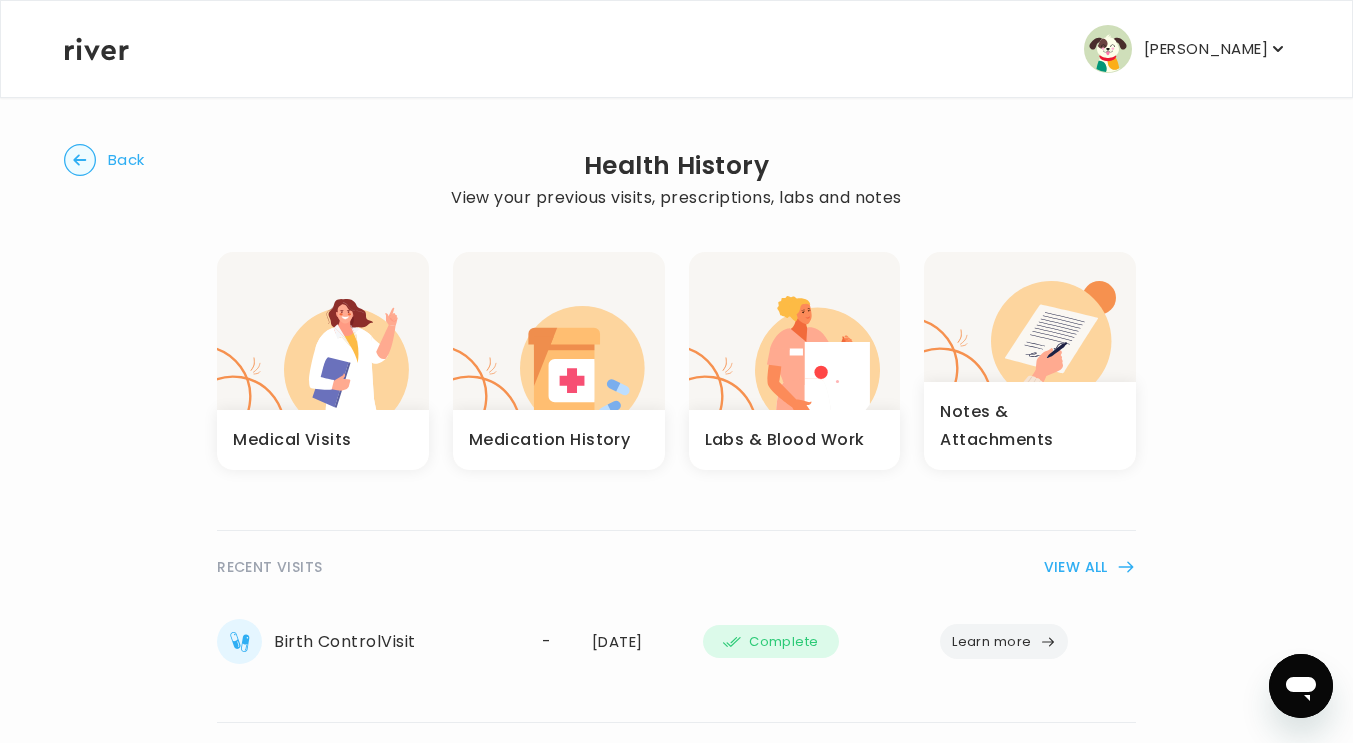 click at bounding box center [323, 331] 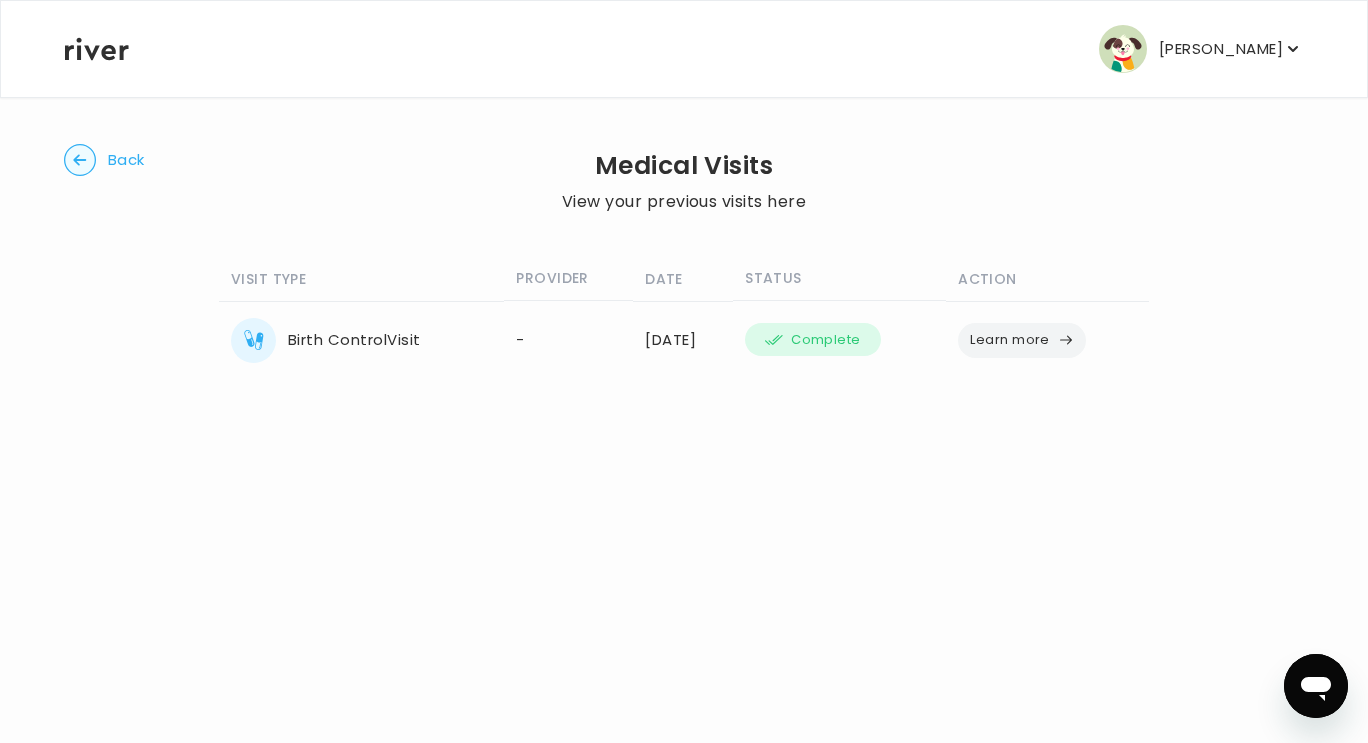 click on "PROVIDER" at bounding box center [568, 278] 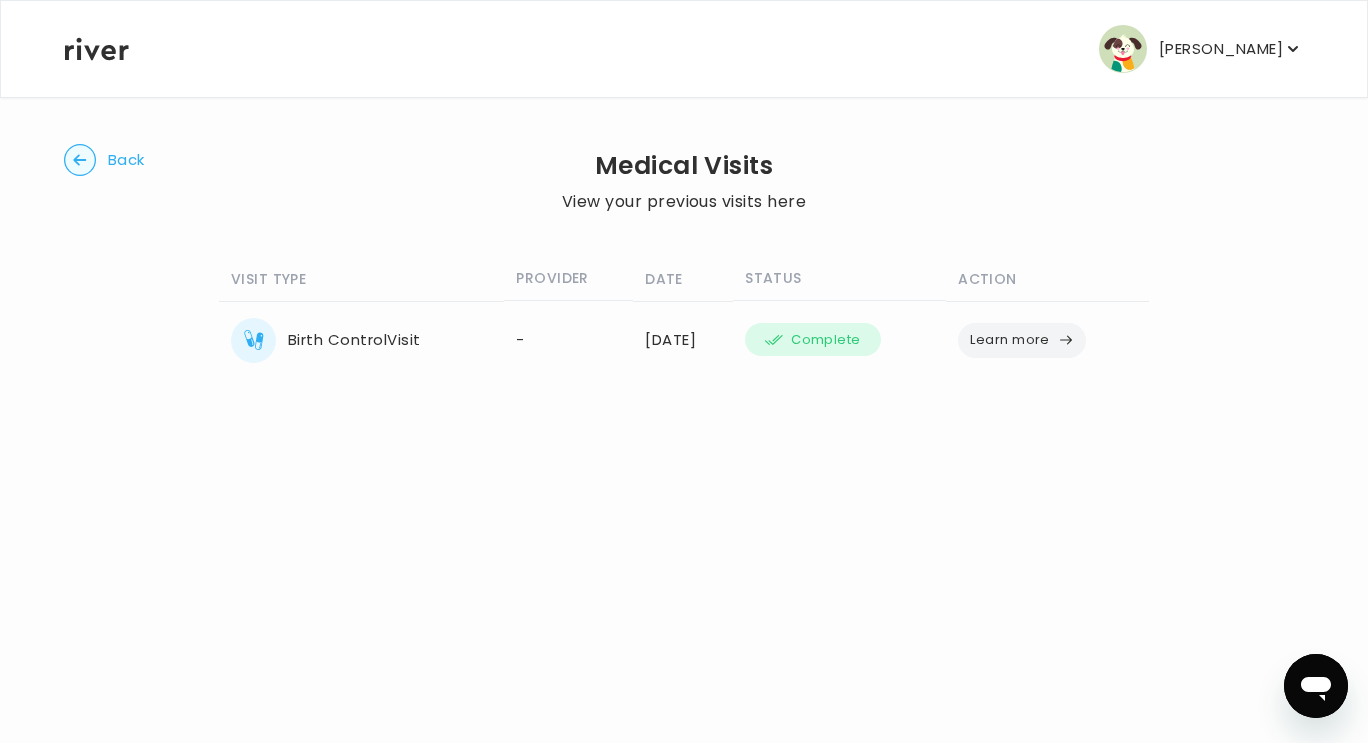 click on "[PERSON_NAME]" at bounding box center (1221, 49) 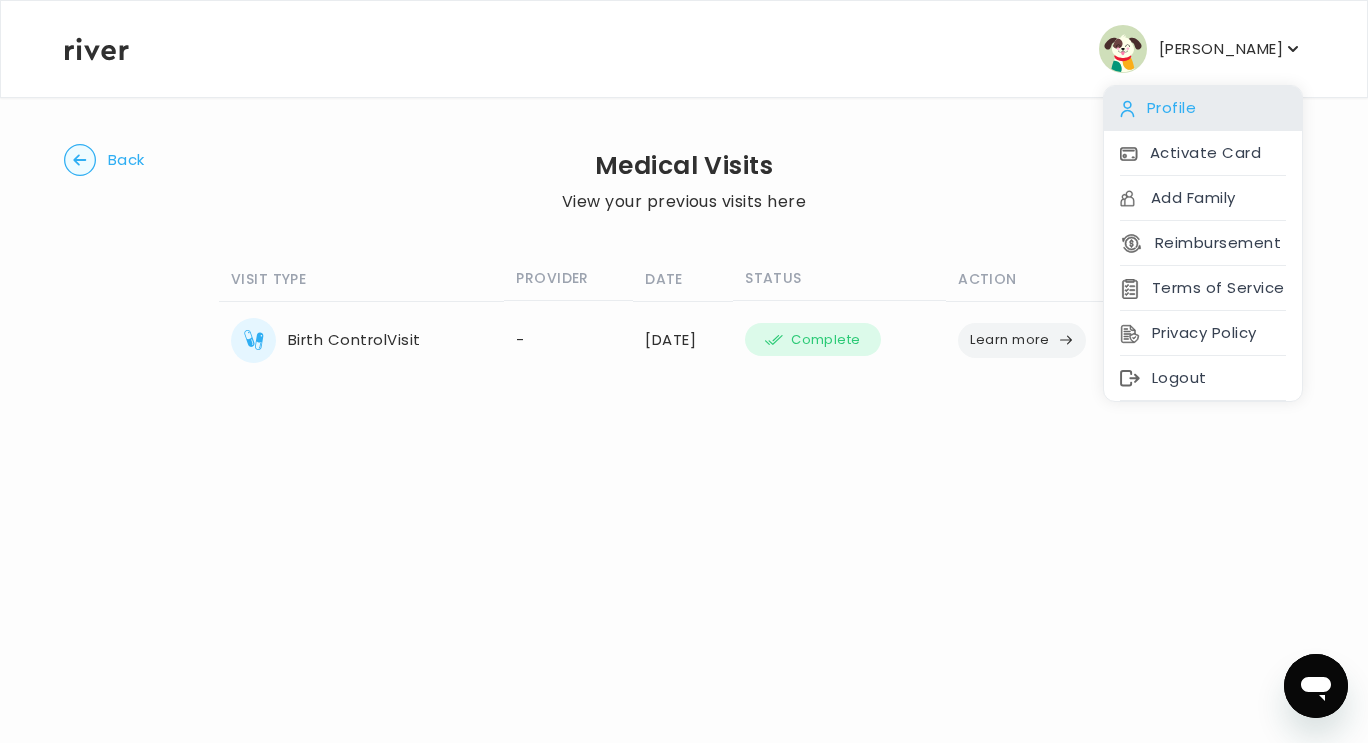 click on "Profile" at bounding box center (1203, 108) 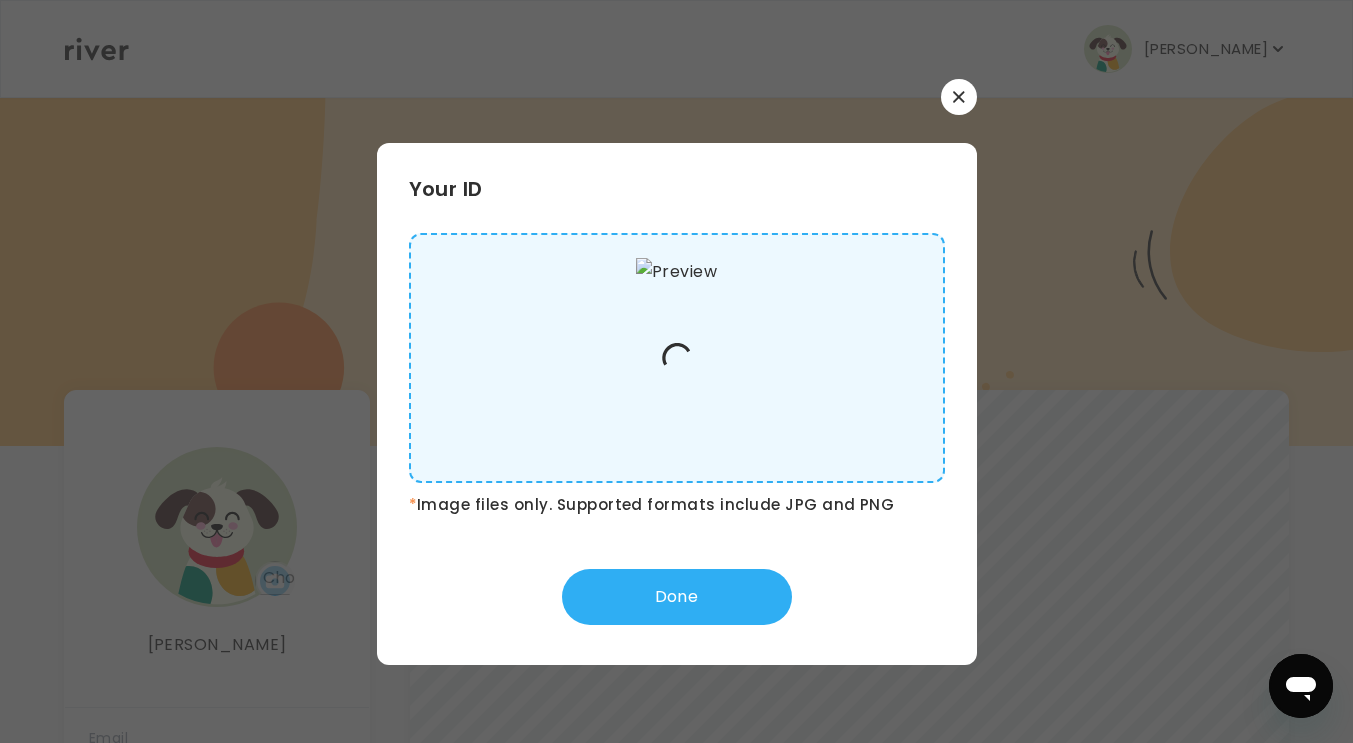 scroll, scrollTop: 0, scrollLeft: 0, axis: both 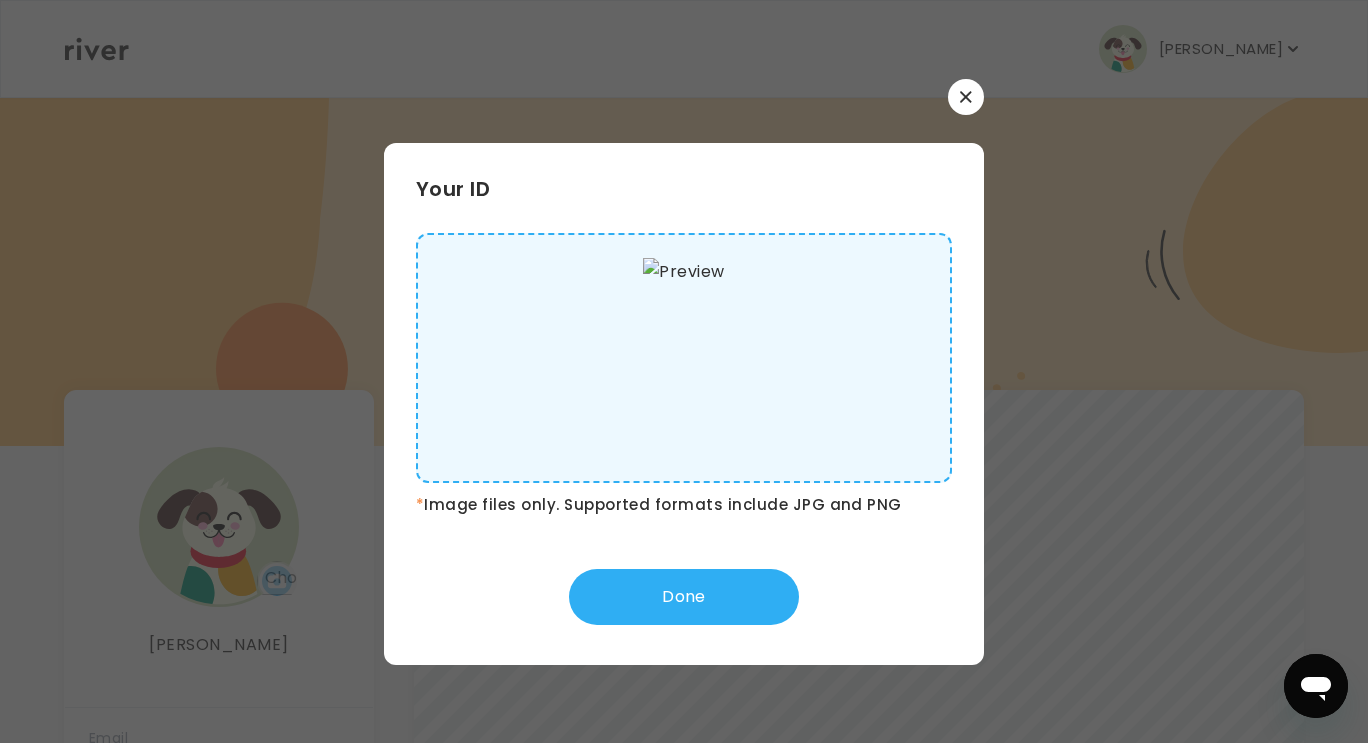 click 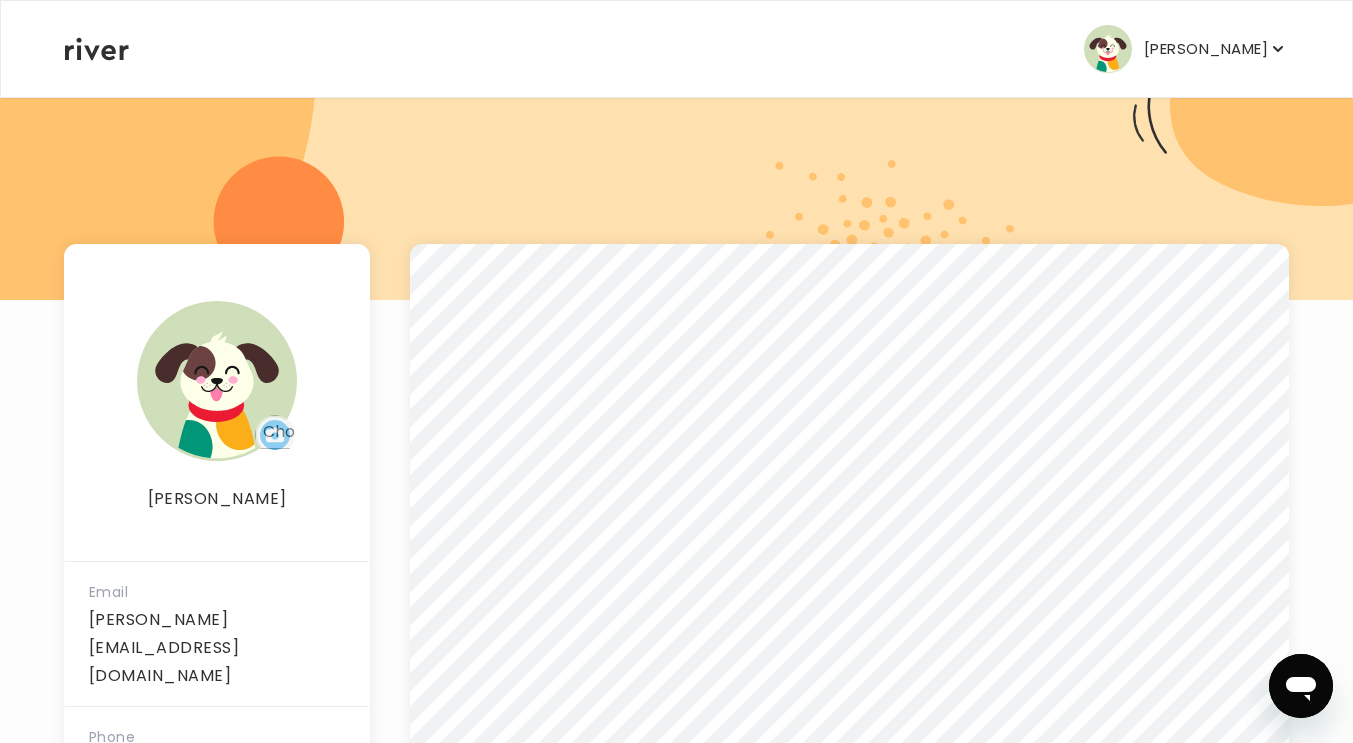 scroll, scrollTop: 403, scrollLeft: 0, axis: vertical 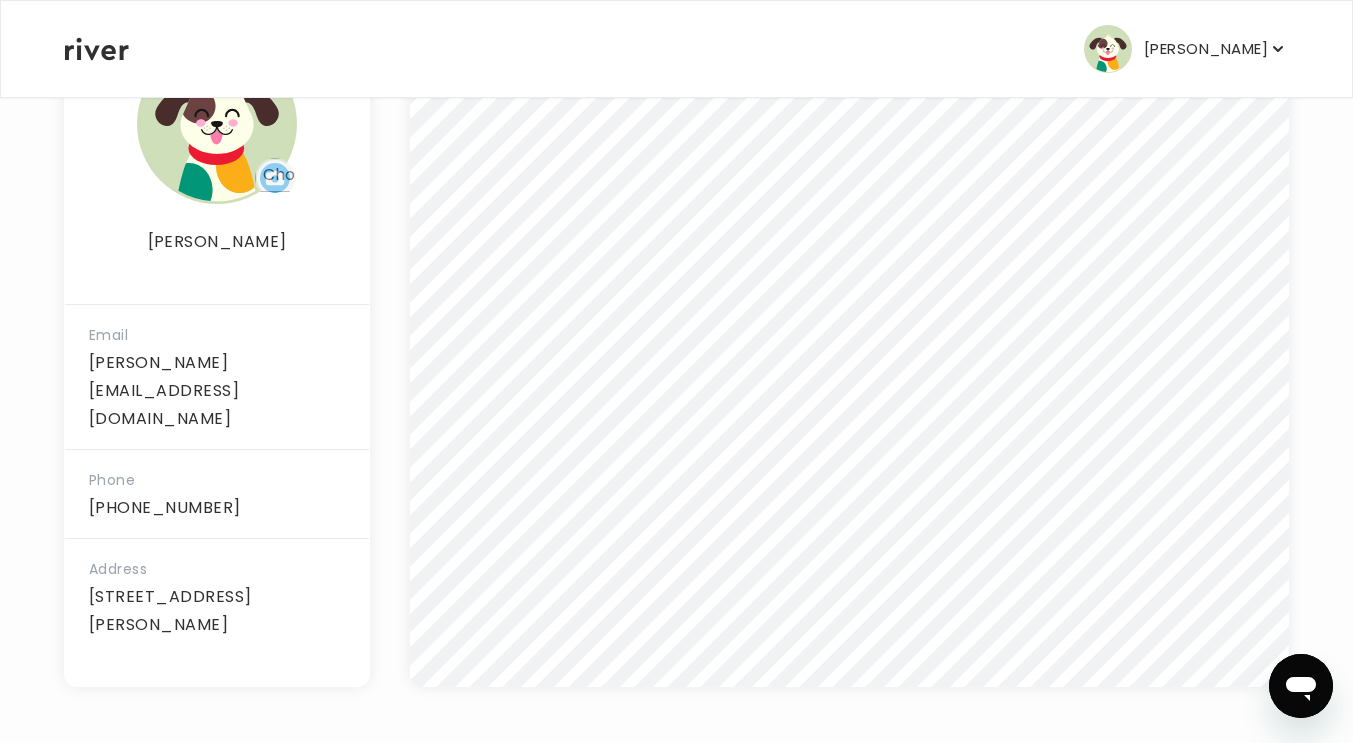 click at bounding box center [1108, 49] 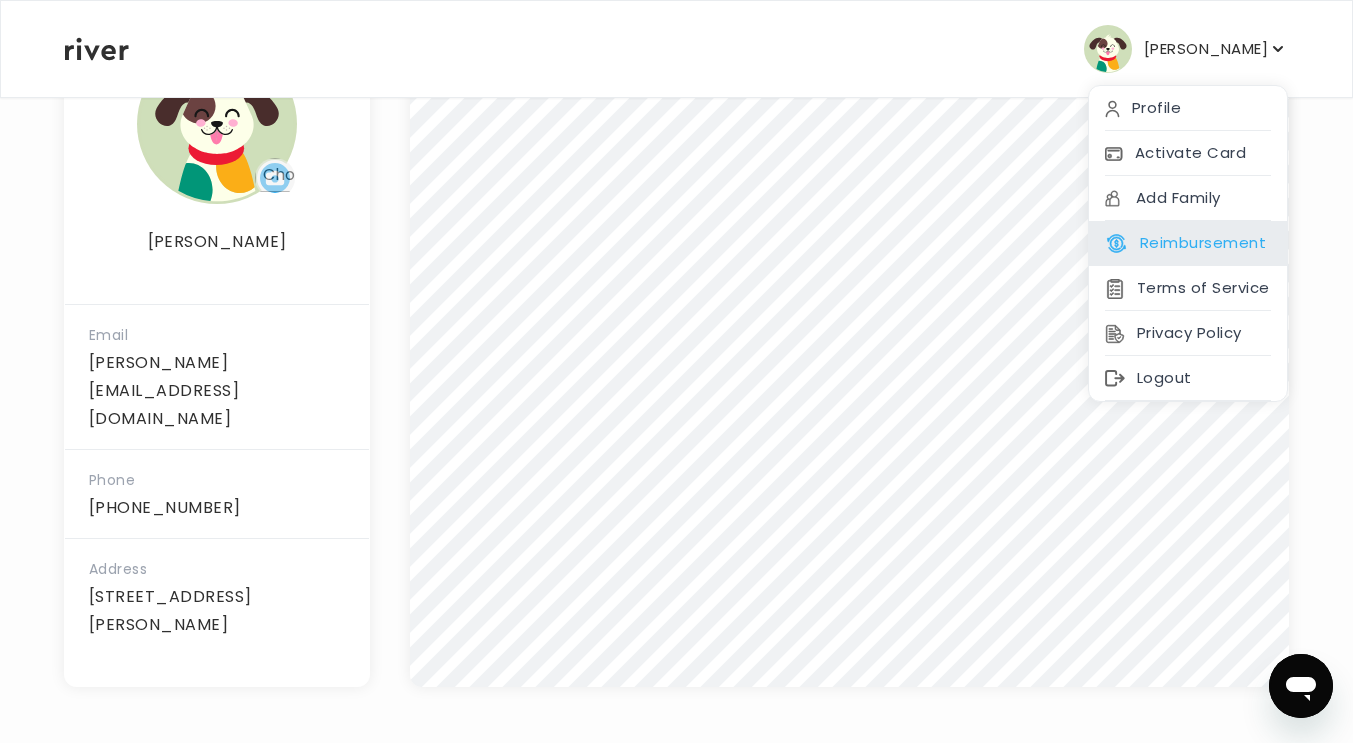 click on "Reimbursement" at bounding box center [1185, 243] 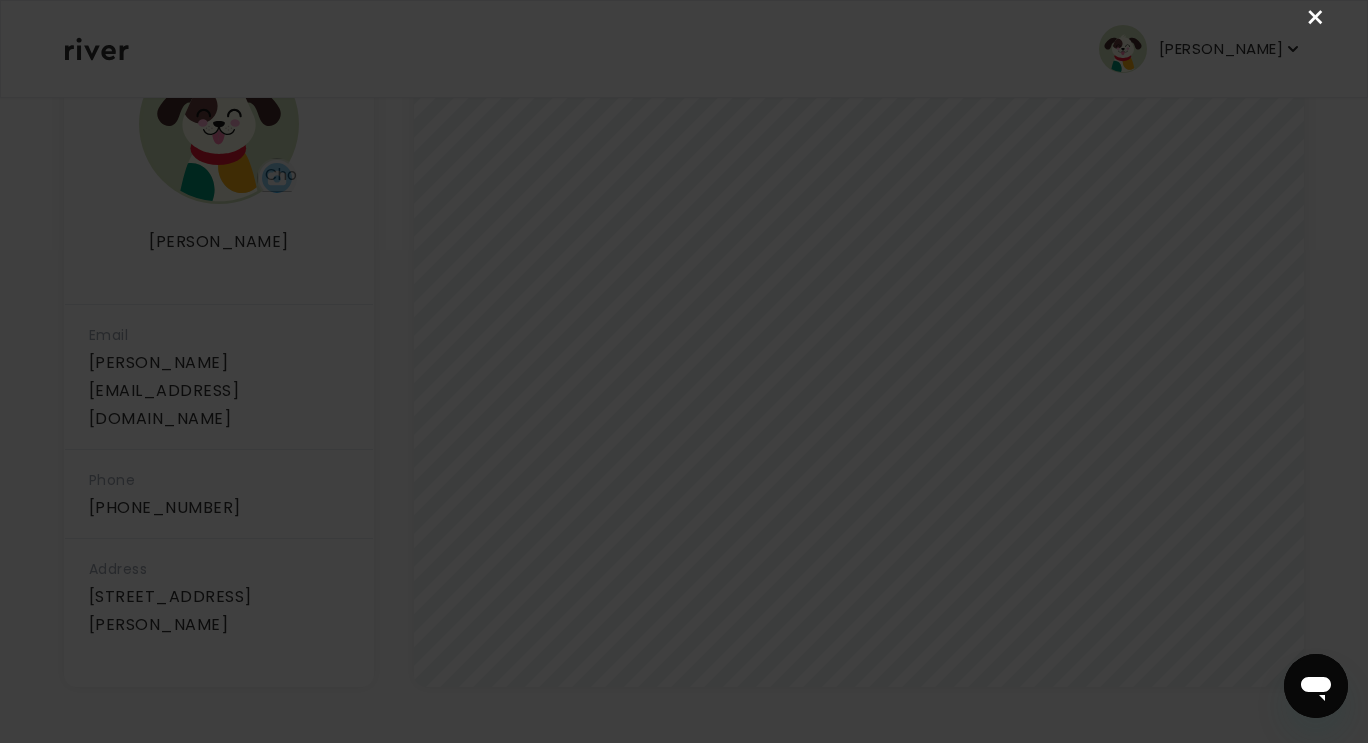 click on "×" at bounding box center (1316, 18) 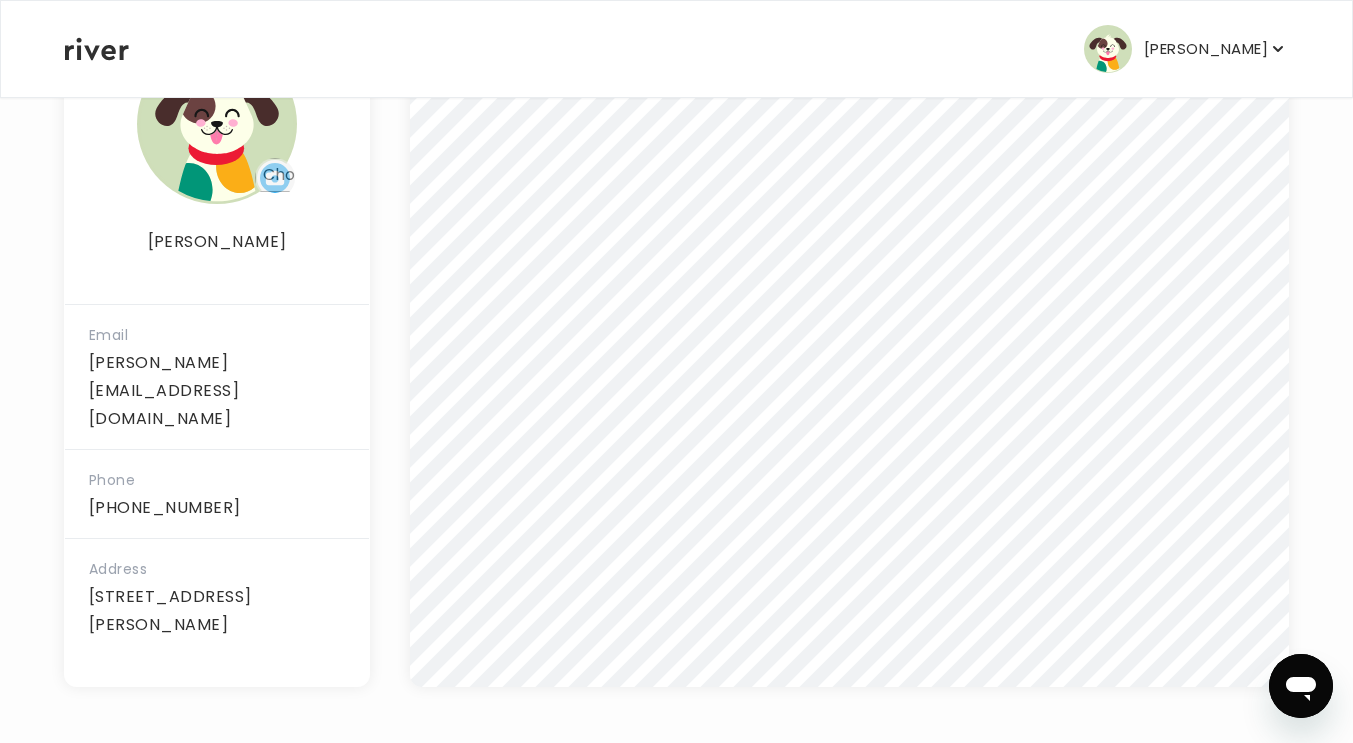 click on "[PERSON_NAME]" at bounding box center [1206, 49] 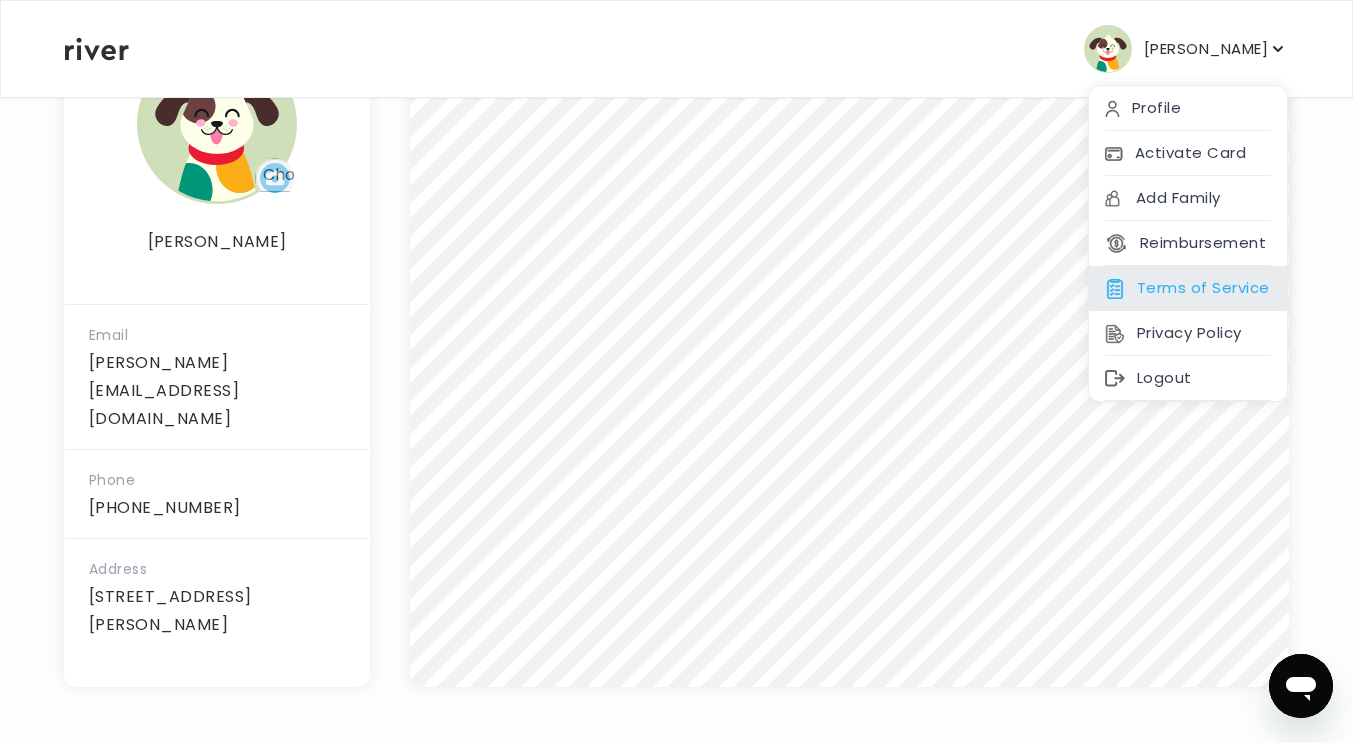 click on "Terms of Service" at bounding box center [1188, 288] 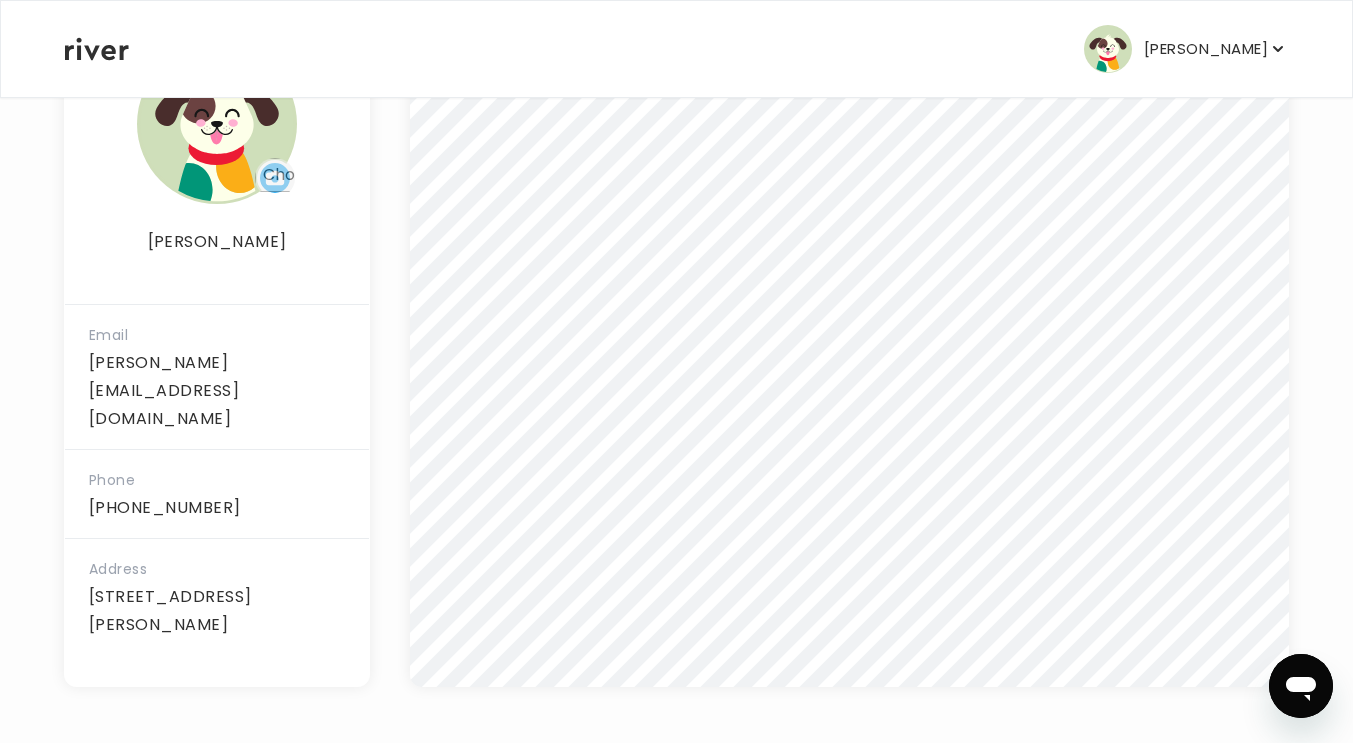 drag, startPoint x: 87, startPoint y: 37, endPoint x: 69, endPoint y: 44, distance: 19.313208 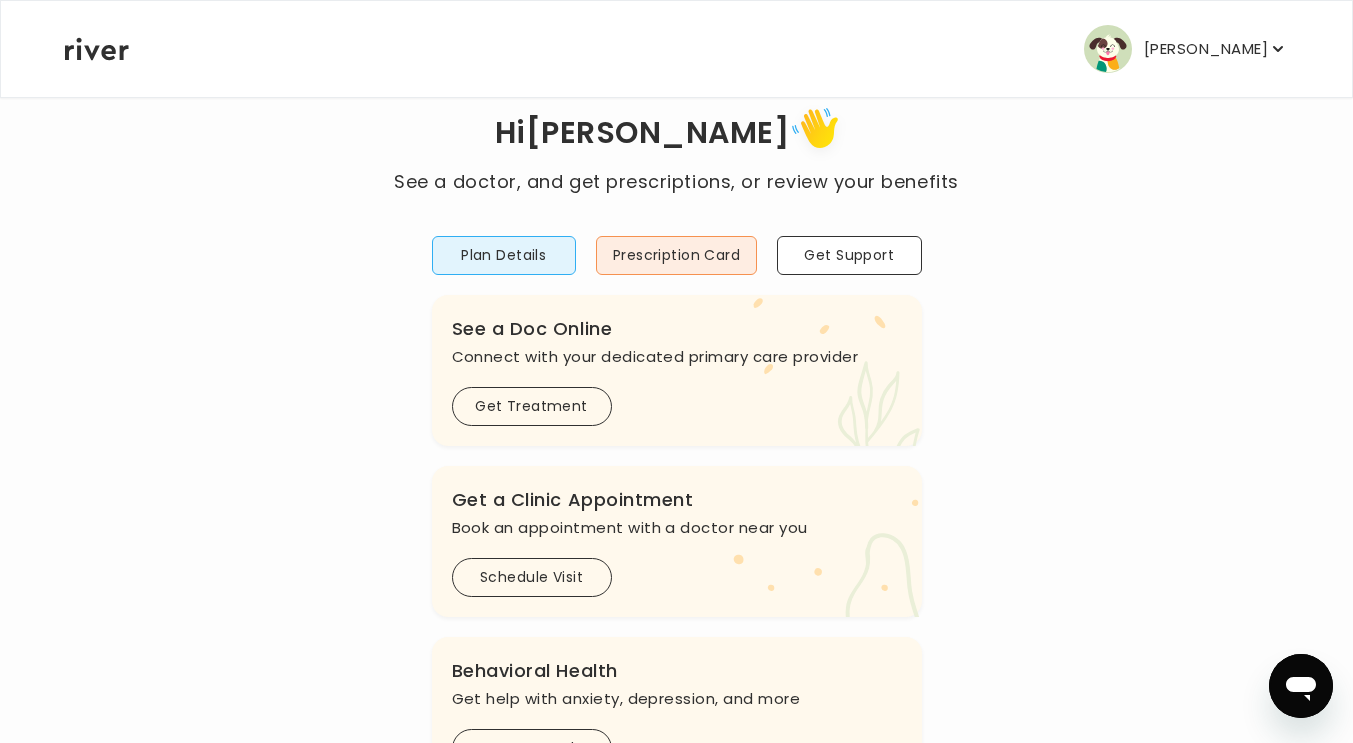 scroll, scrollTop: 58, scrollLeft: 0, axis: vertical 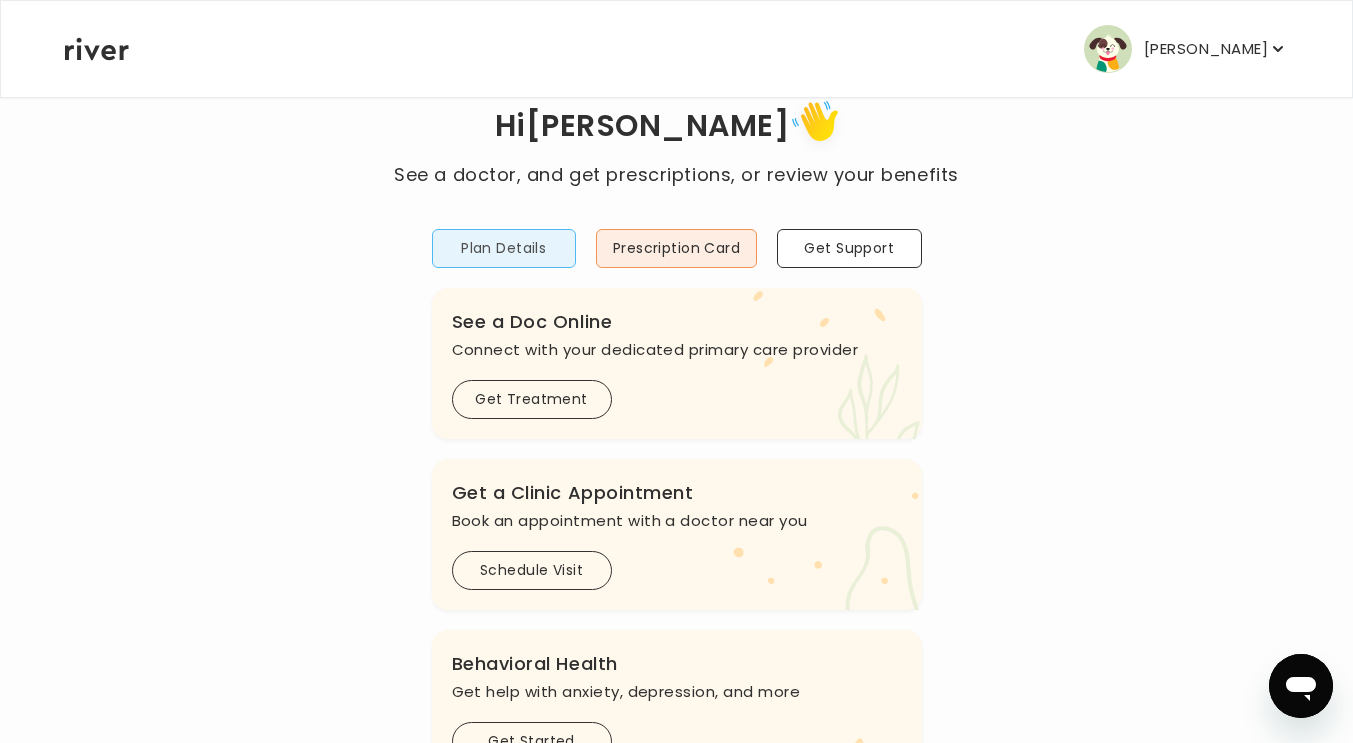 click on "Plan Details" at bounding box center [504, 248] 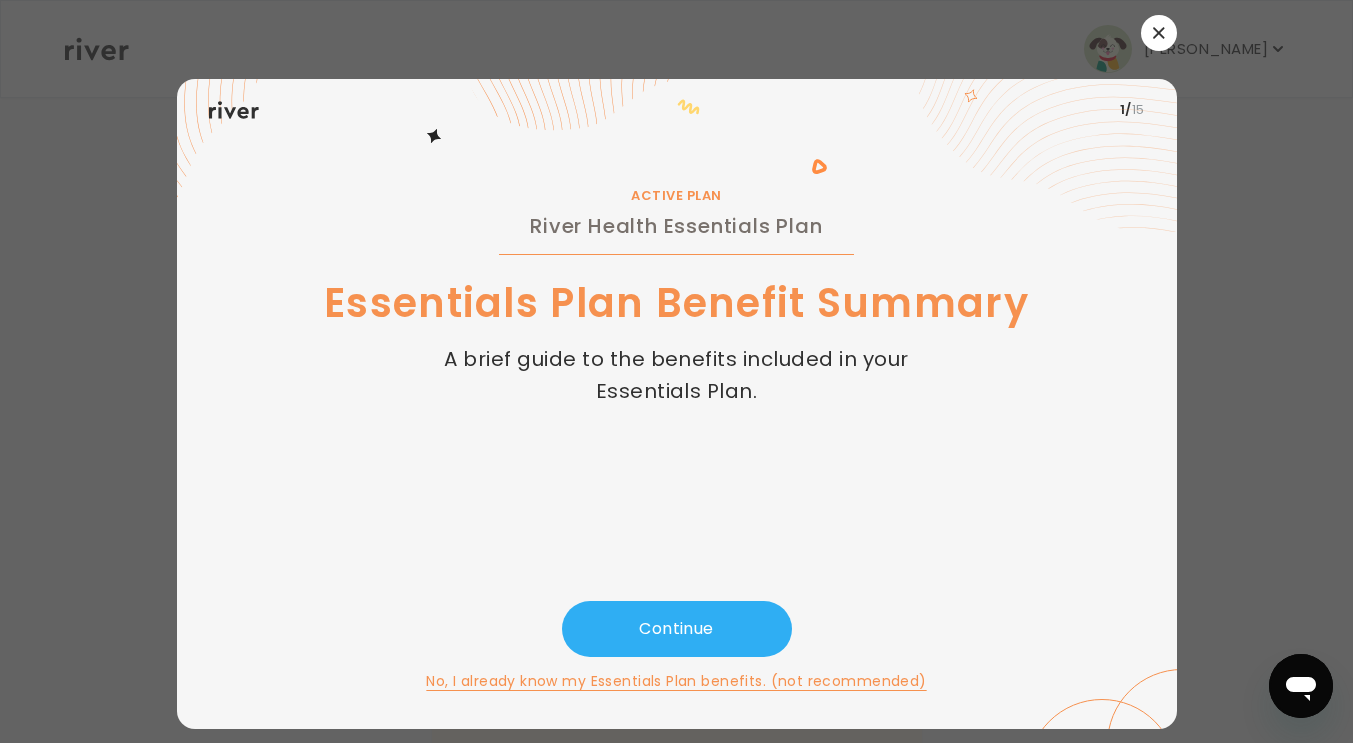 scroll, scrollTop: 0, scrollLeft: 0, axis: both 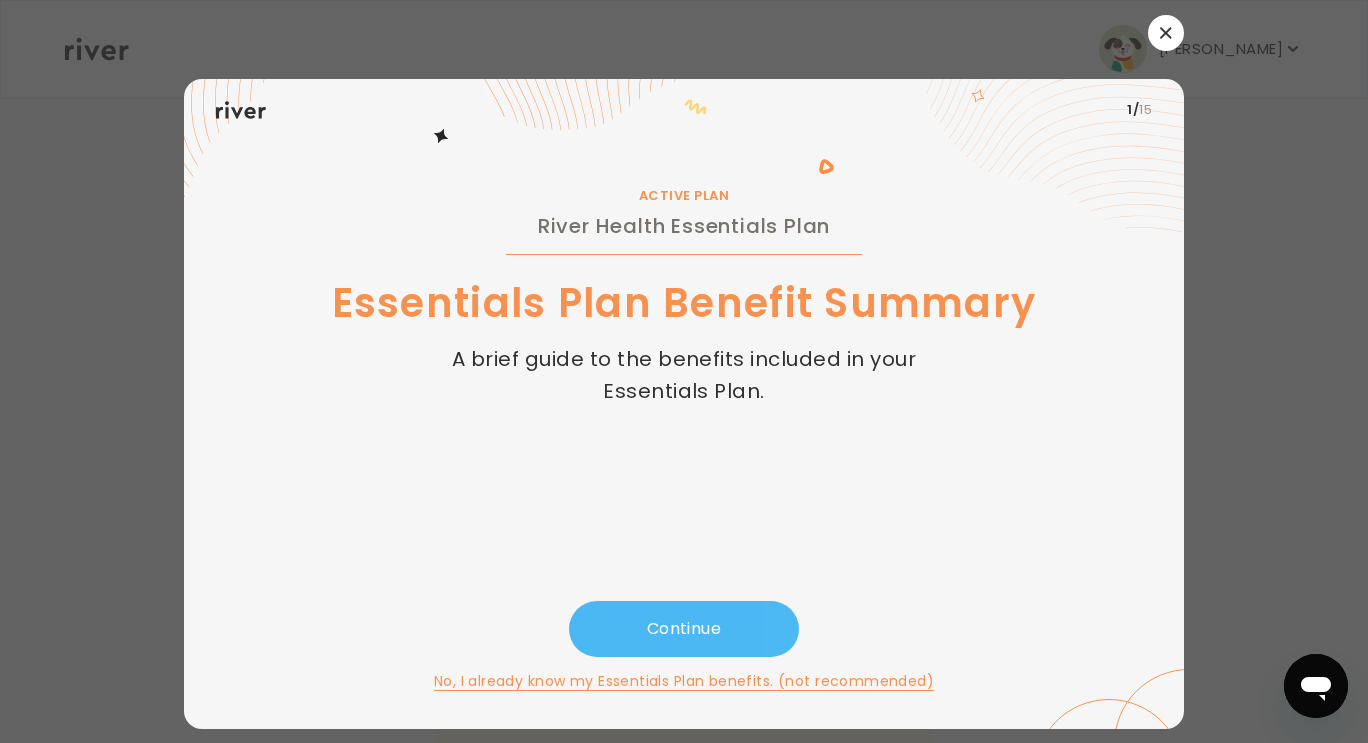 click on "Continue" at bounding box center (684, 629) 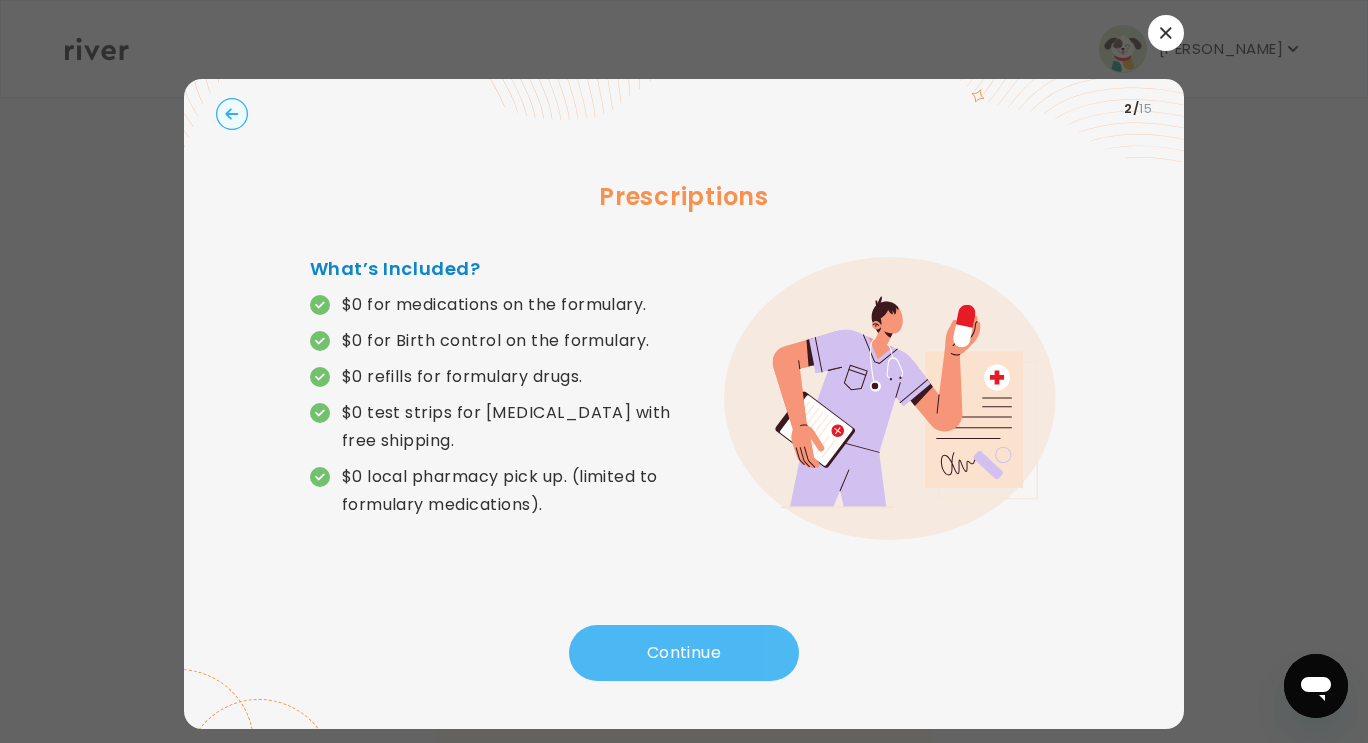 click on "Continue" at bounding box center (684, 653) 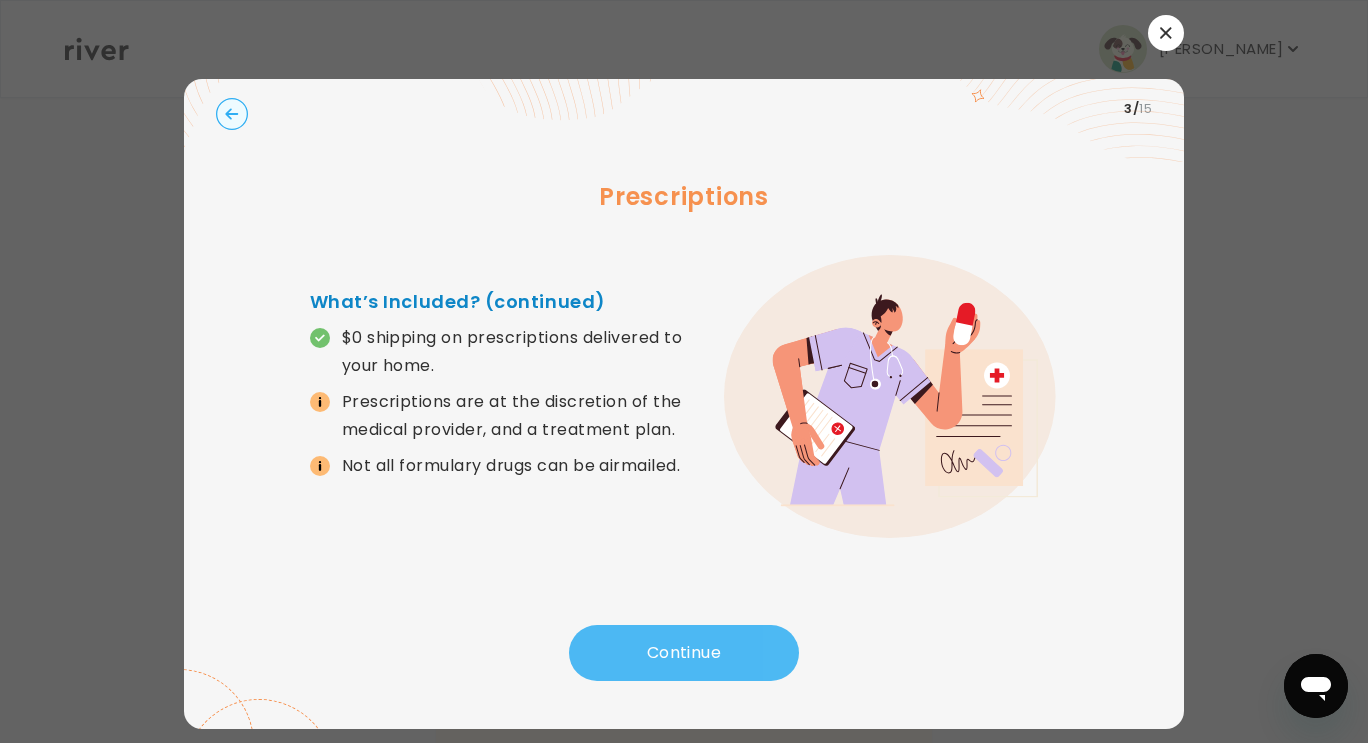 click on "Continue" at bounding box center [684, 653] 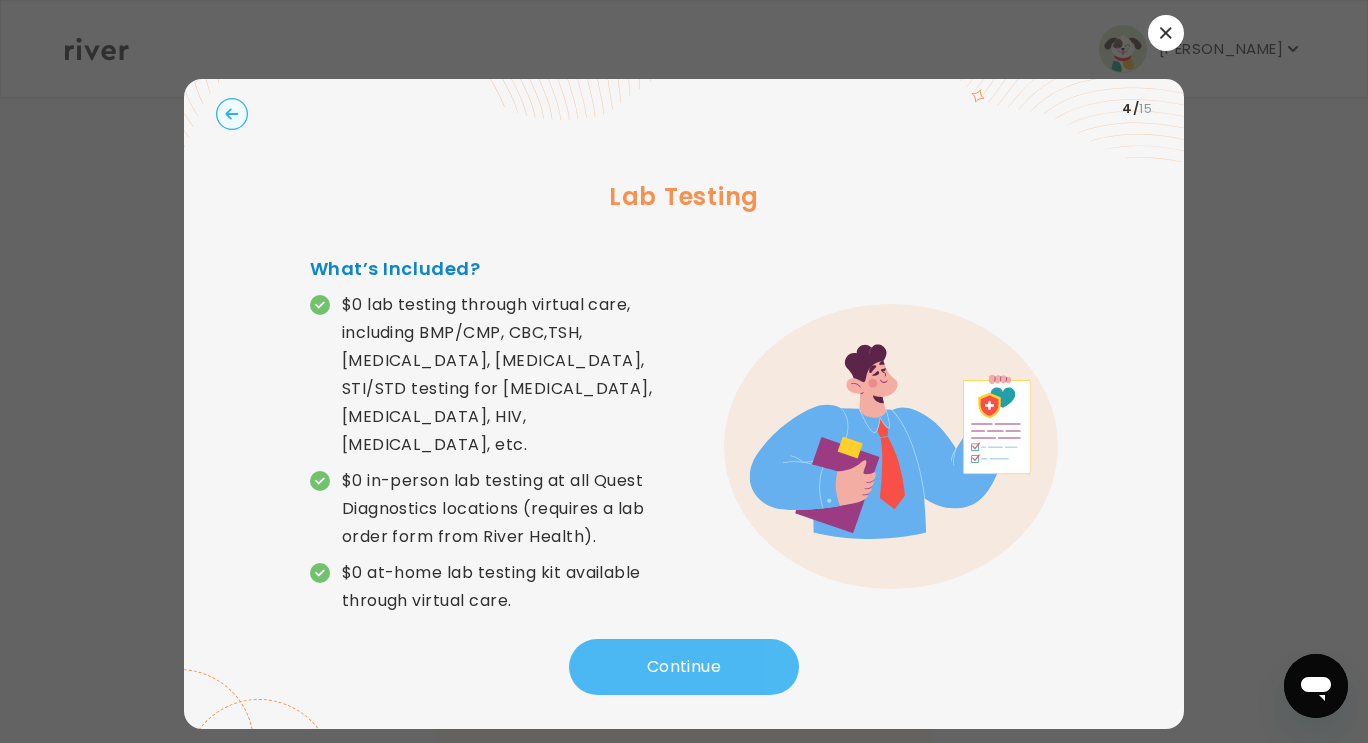 click on "Continue" at bounding box center [684, 667] 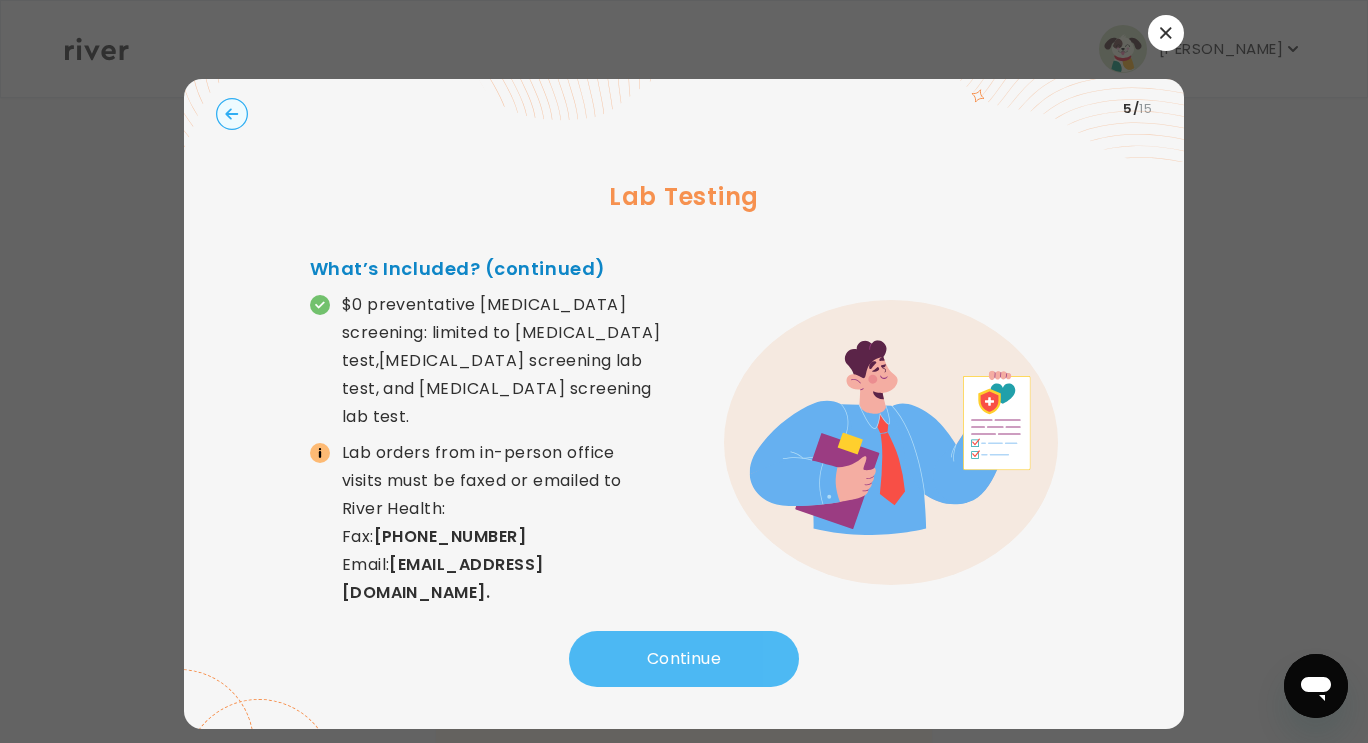 click on "Continue" at bounding box center [684, 659] 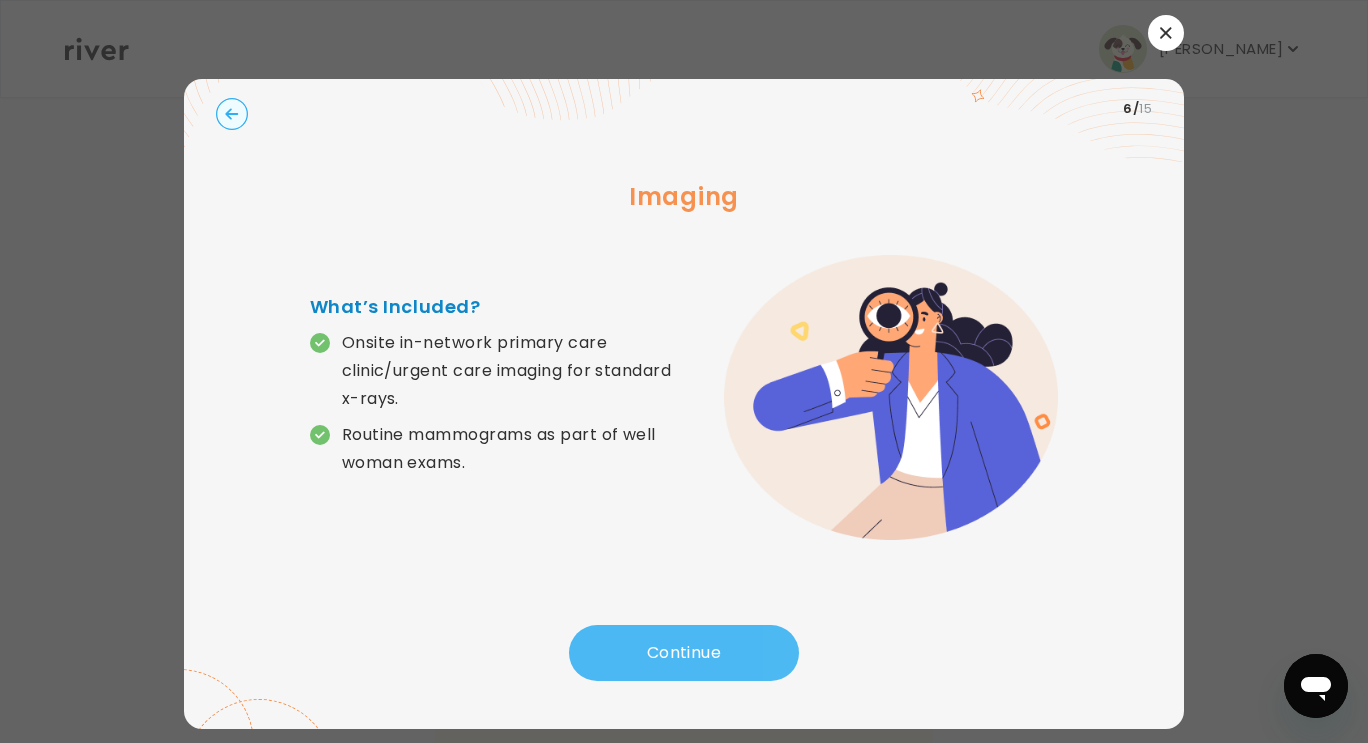 click on "Continue" at bounding box center (684, 653) 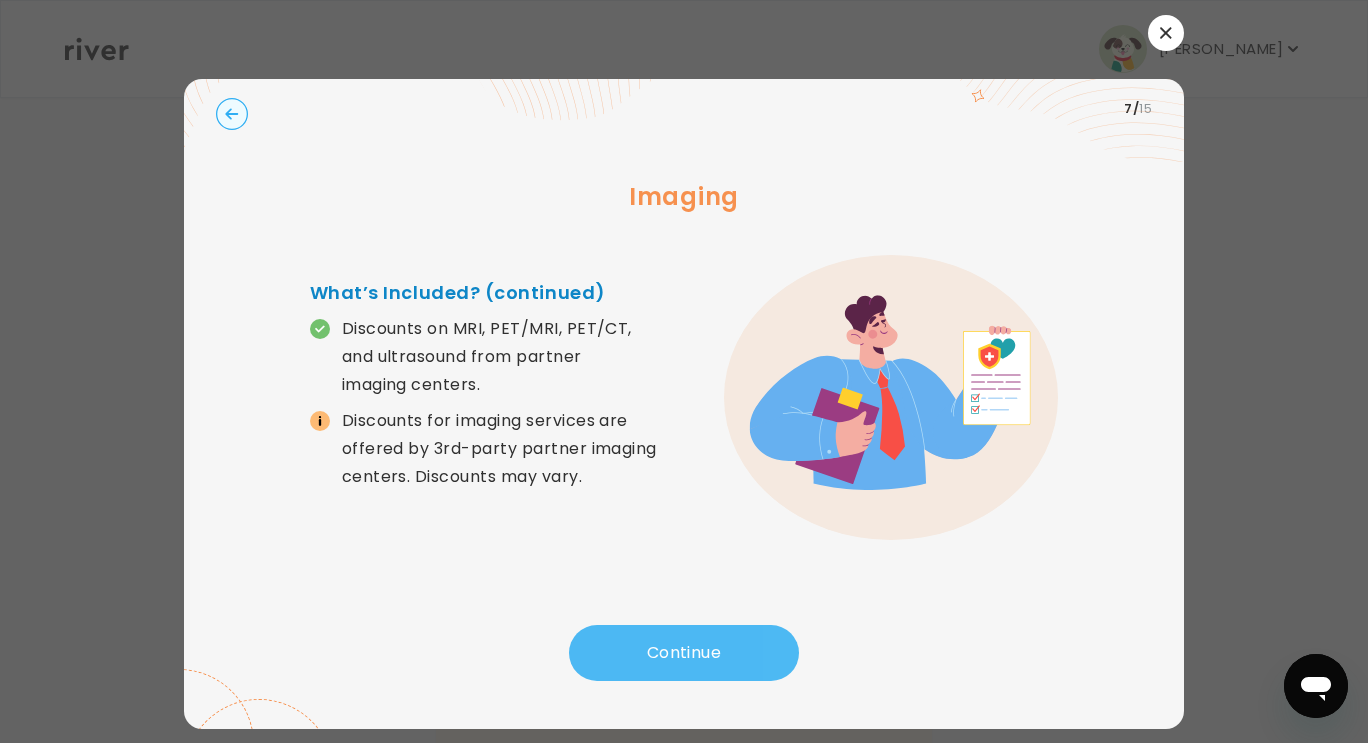 click on "Continue" at bounding box center [684, 653] 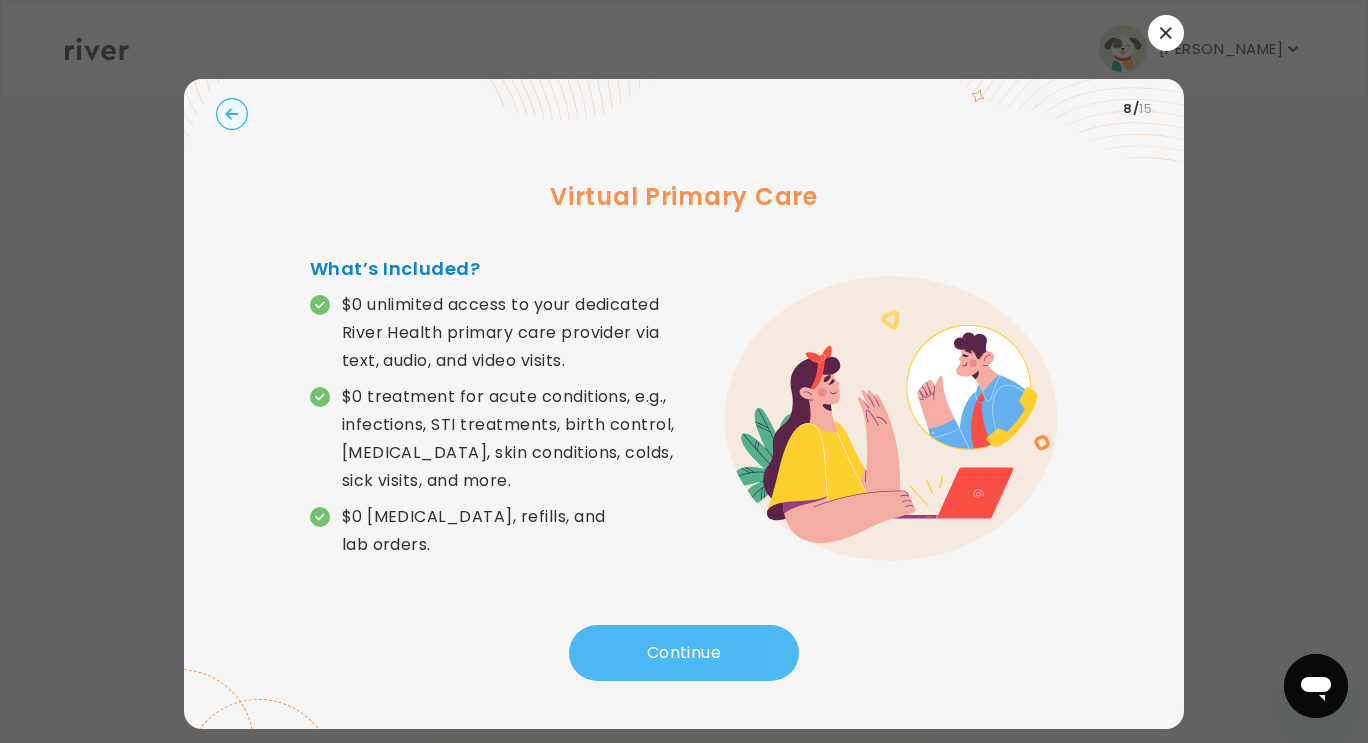 click on "Continue" at bounding box center (684, 653) 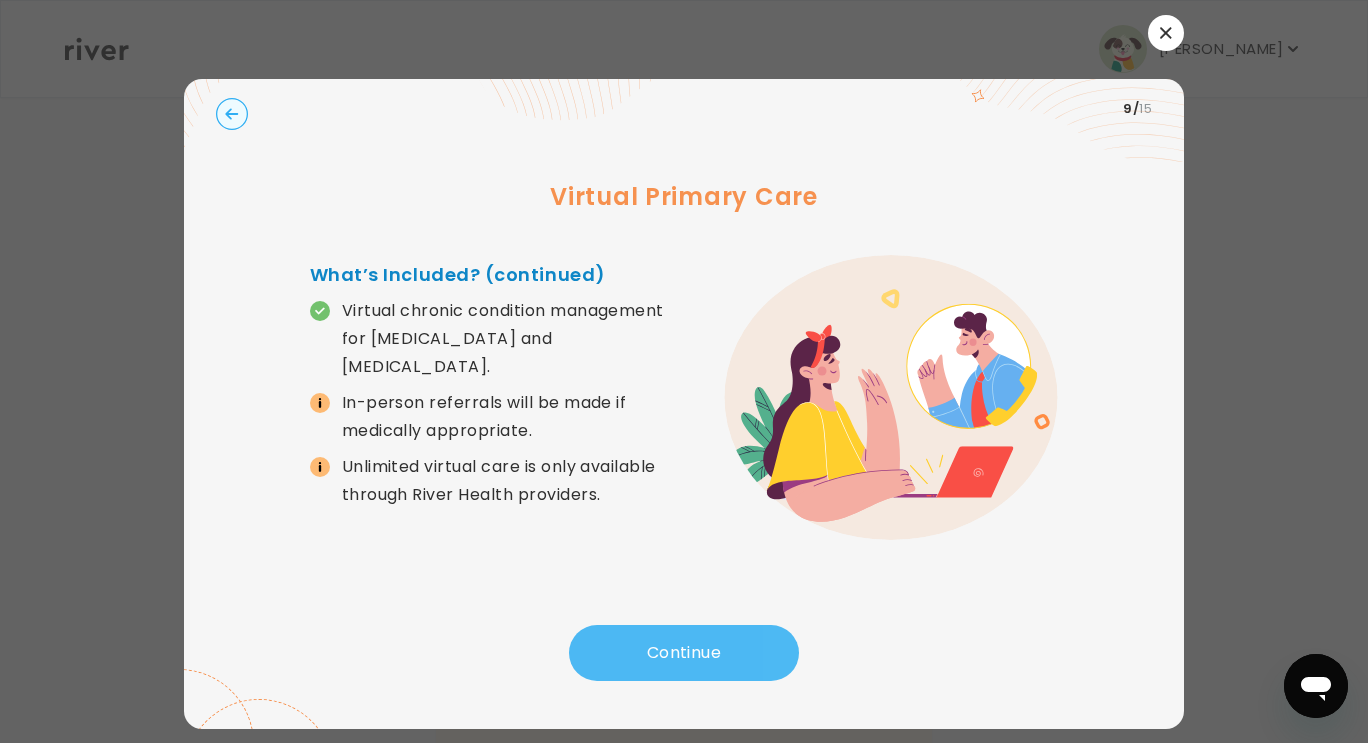 click on "Continue" at bounding box center [684, 653] 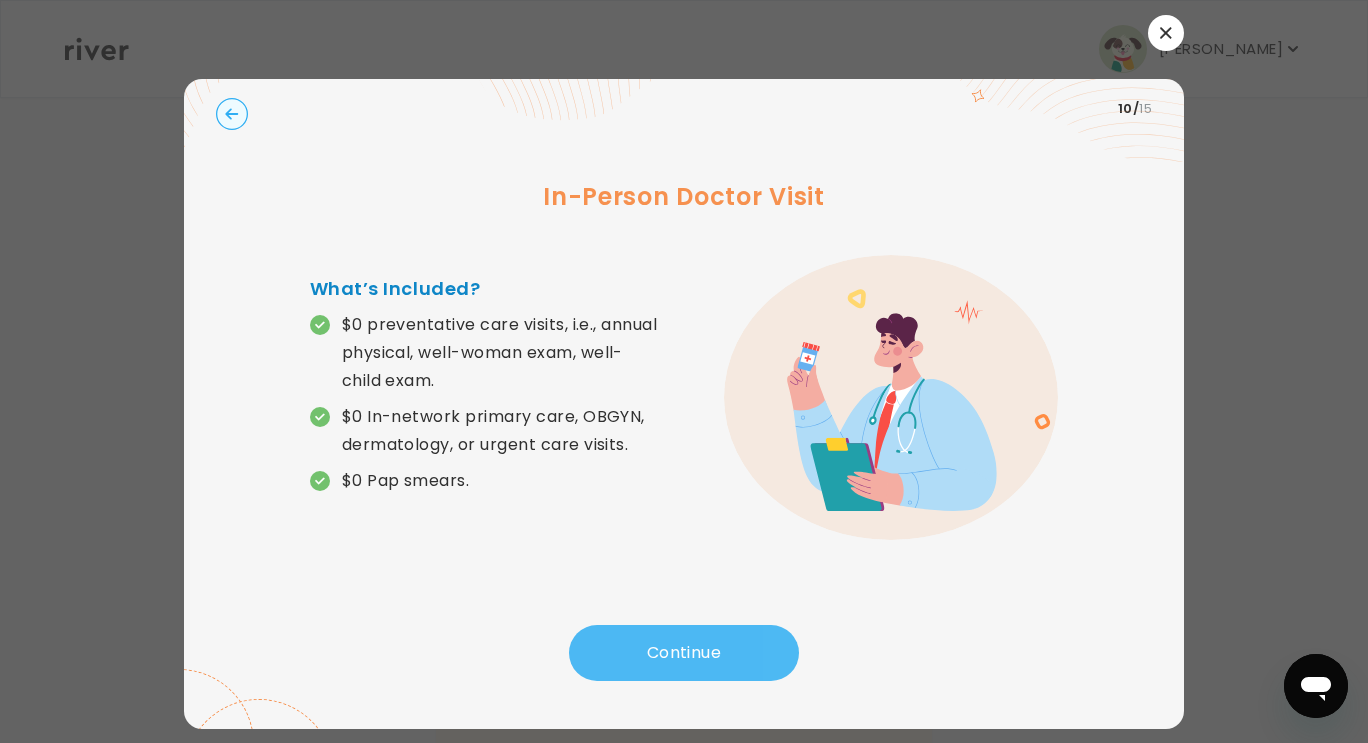 click on "Continue" at bounding box center [684, 653] 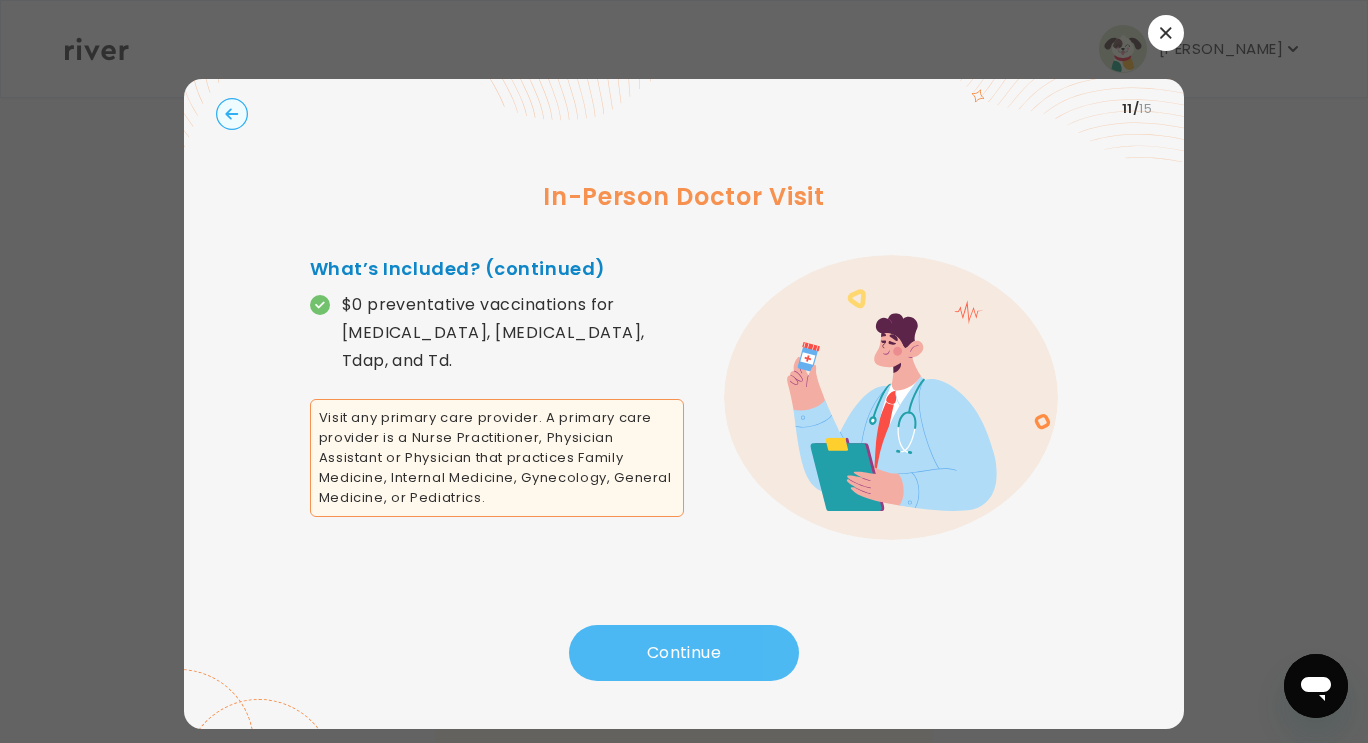 click on "Continue" at bounding box center (684, 653) 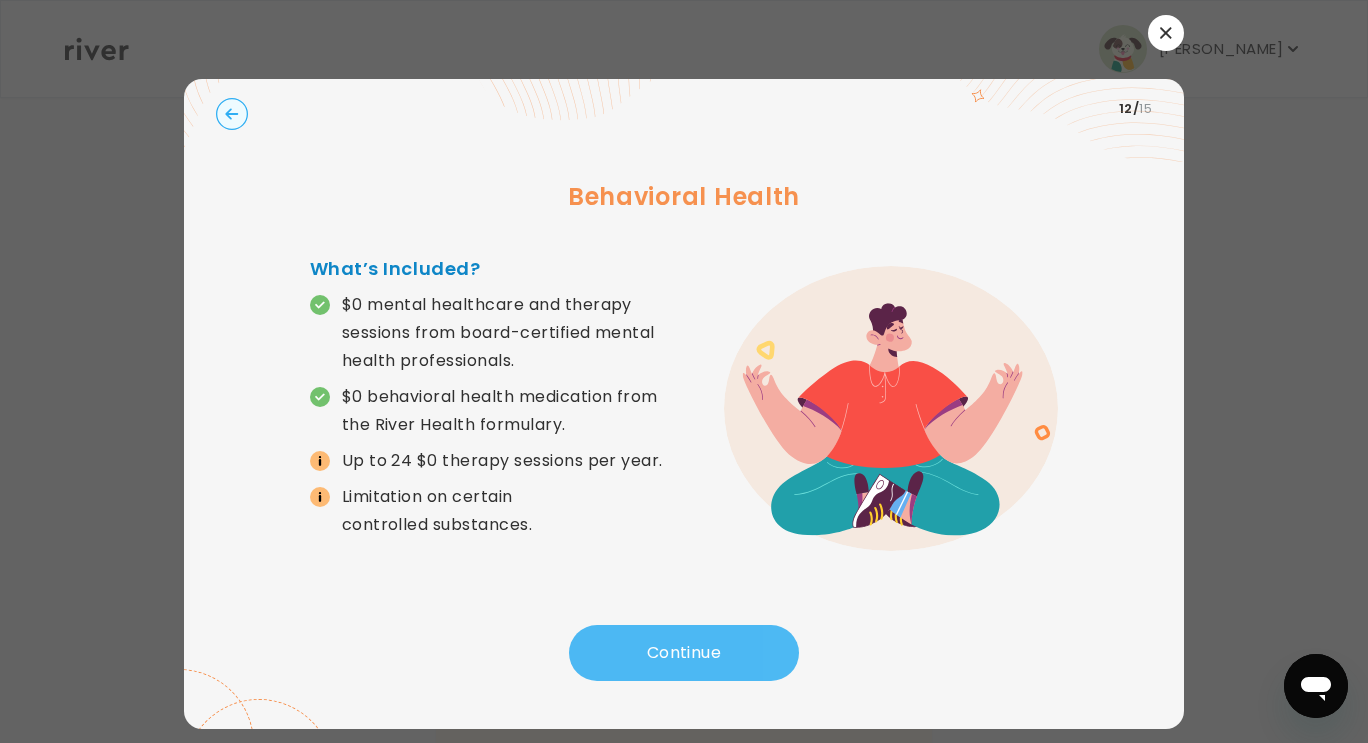 click on "Continue" at bounding box center (684, 653) 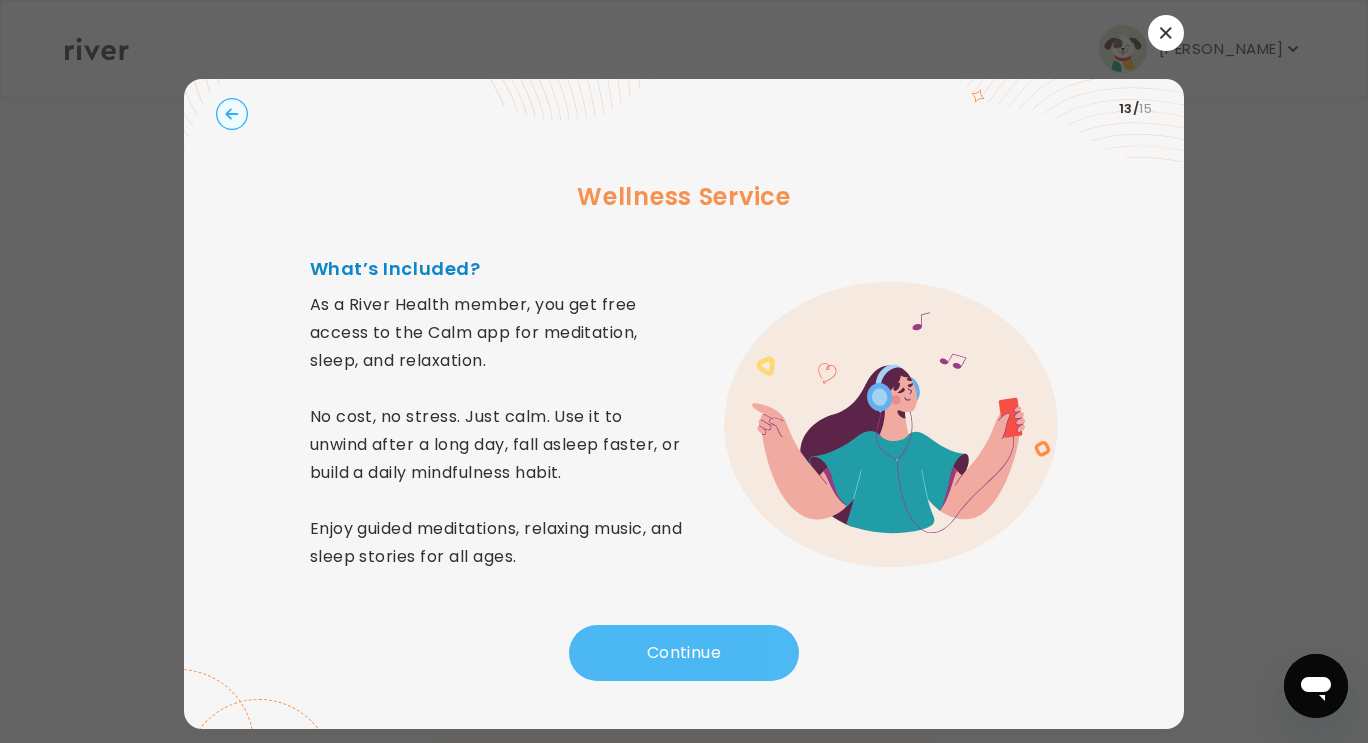 click on "Continue" at bounding box center [684, 653] 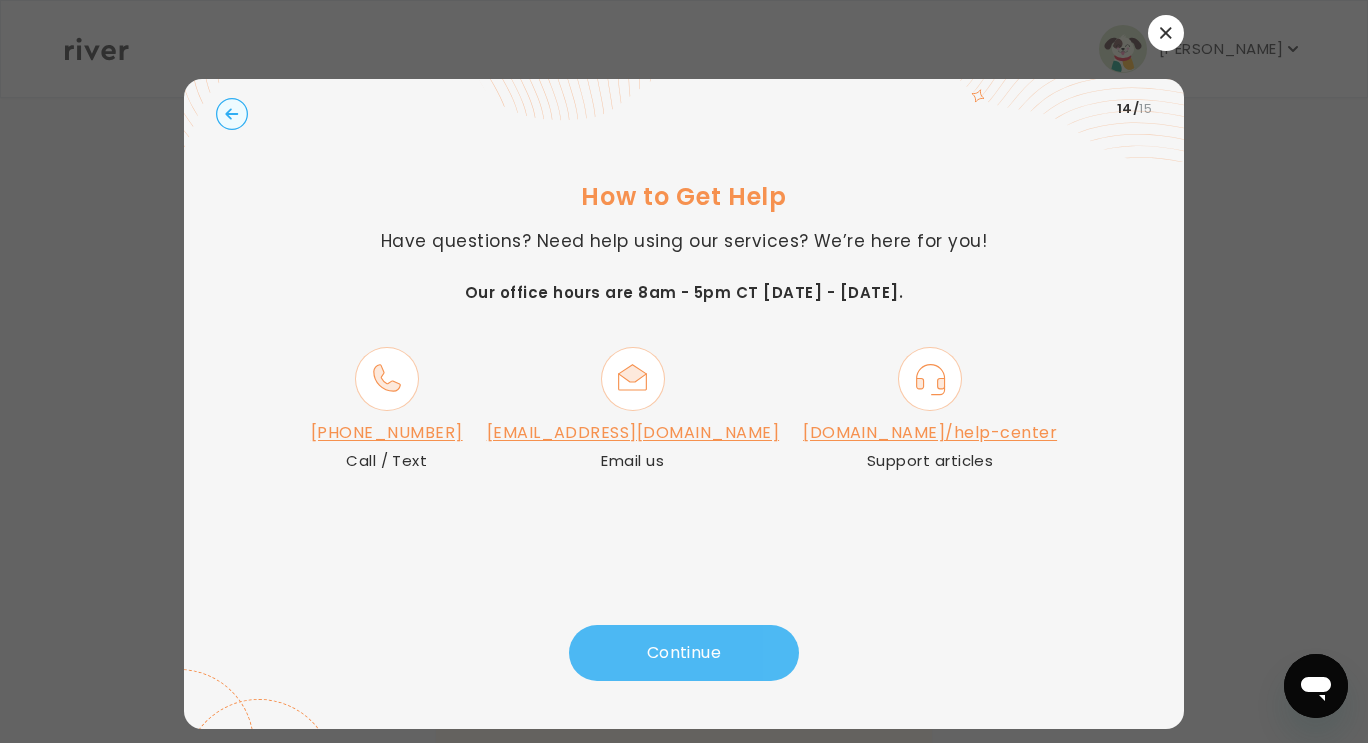 click on "Continue" at bounding box center (684, 653) 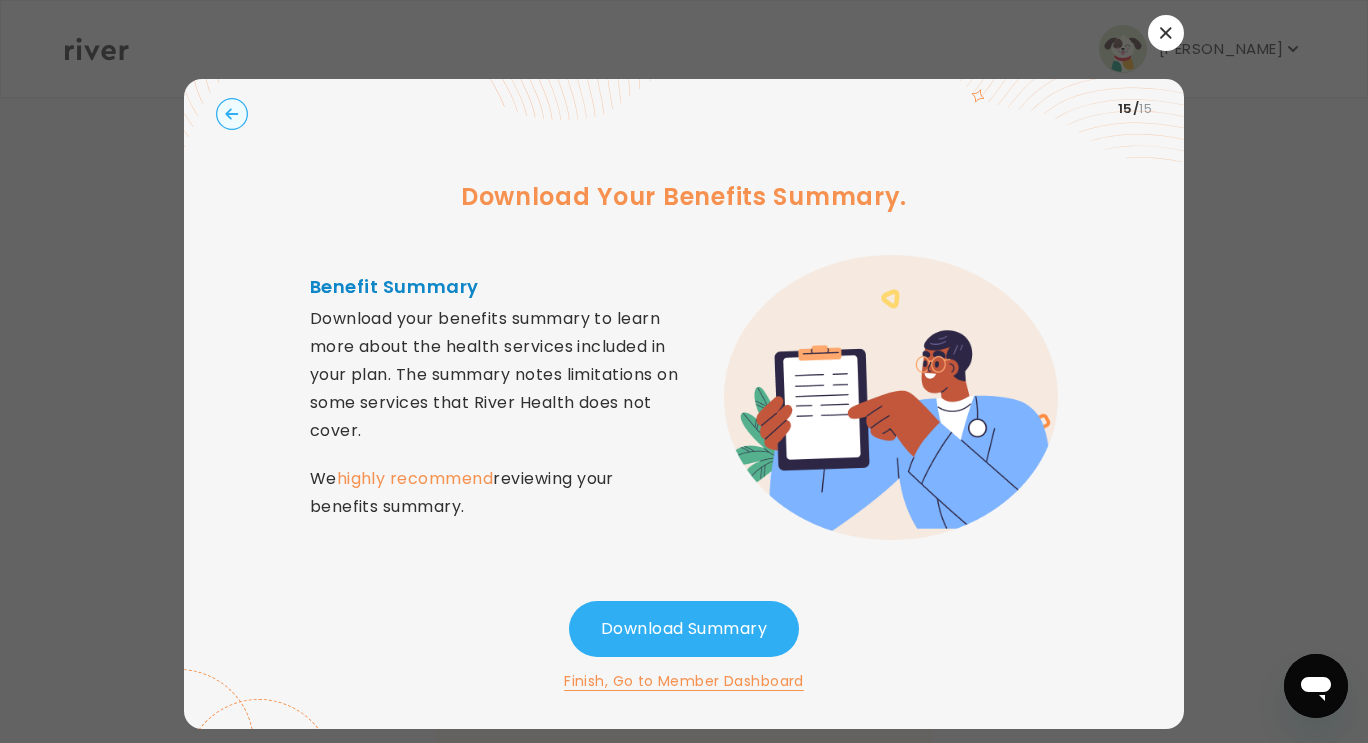 click on "Finish, Go to Member Dashboard" at bounding box center [684, 681] 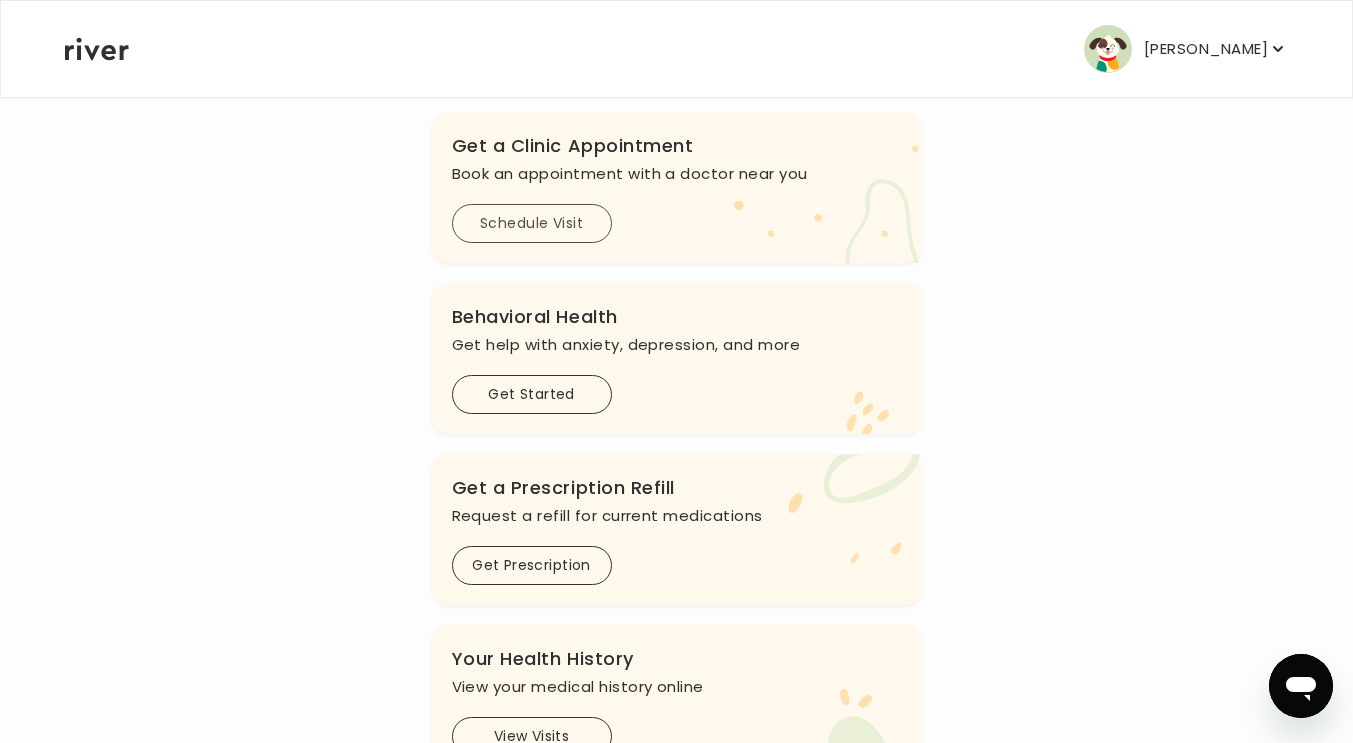 scroll, scrollTop: 387, scrollLeft: 0, axis: vertical 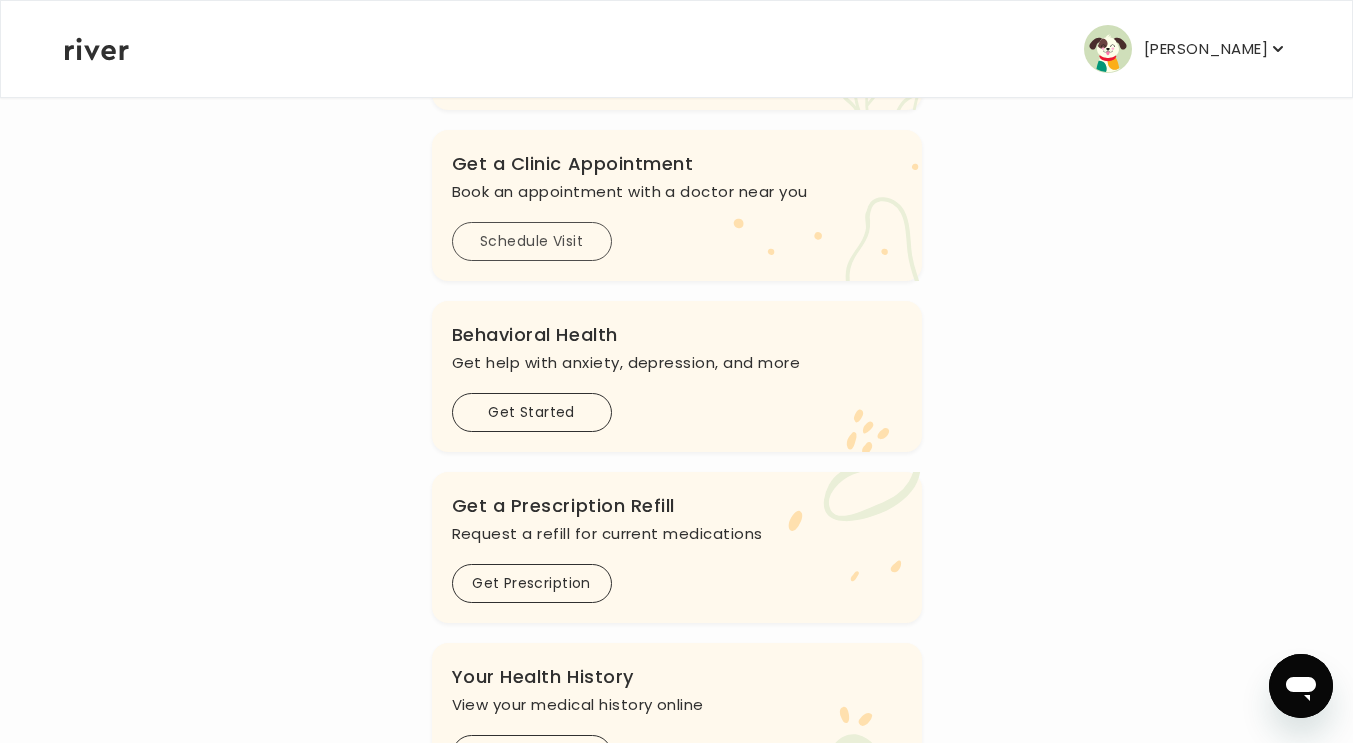 click on "Schedule Visit" at bounding box center [532, 241] 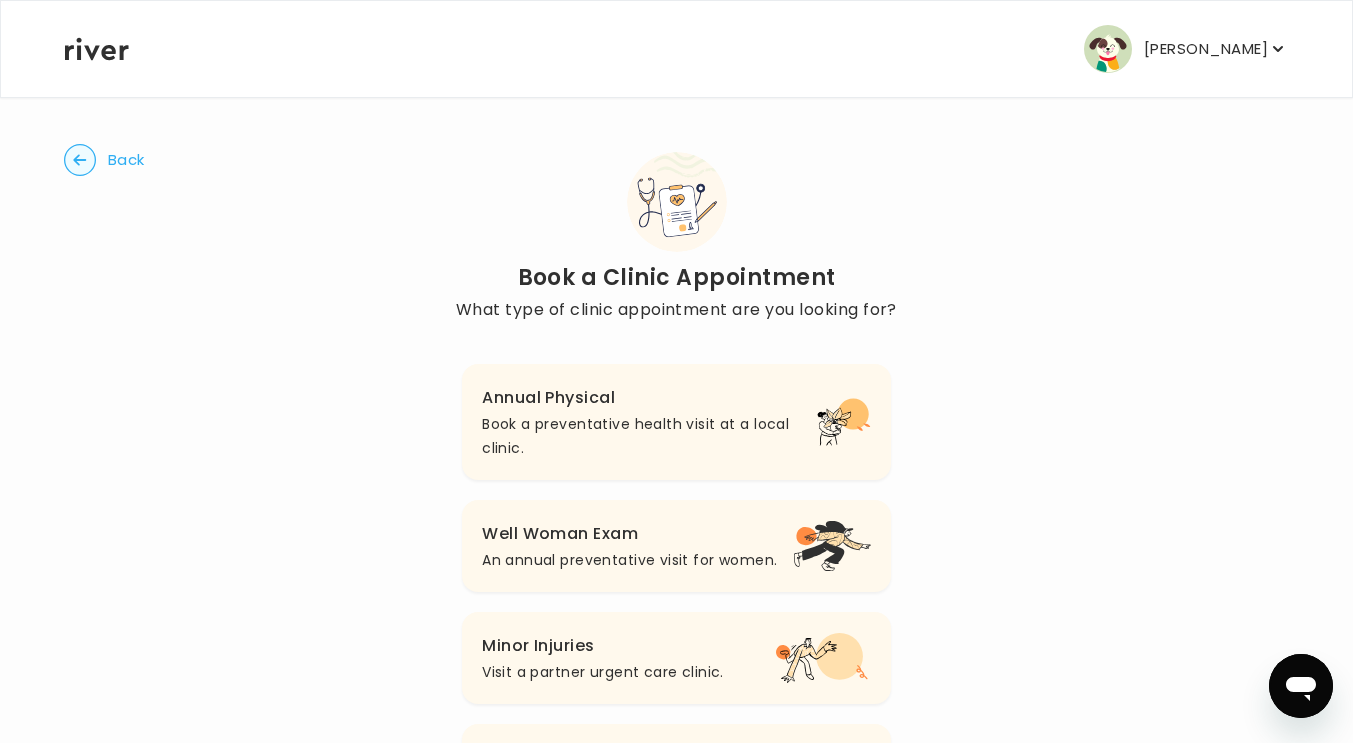 click on "Well Woman Exam" at bounding box center (629, 534) 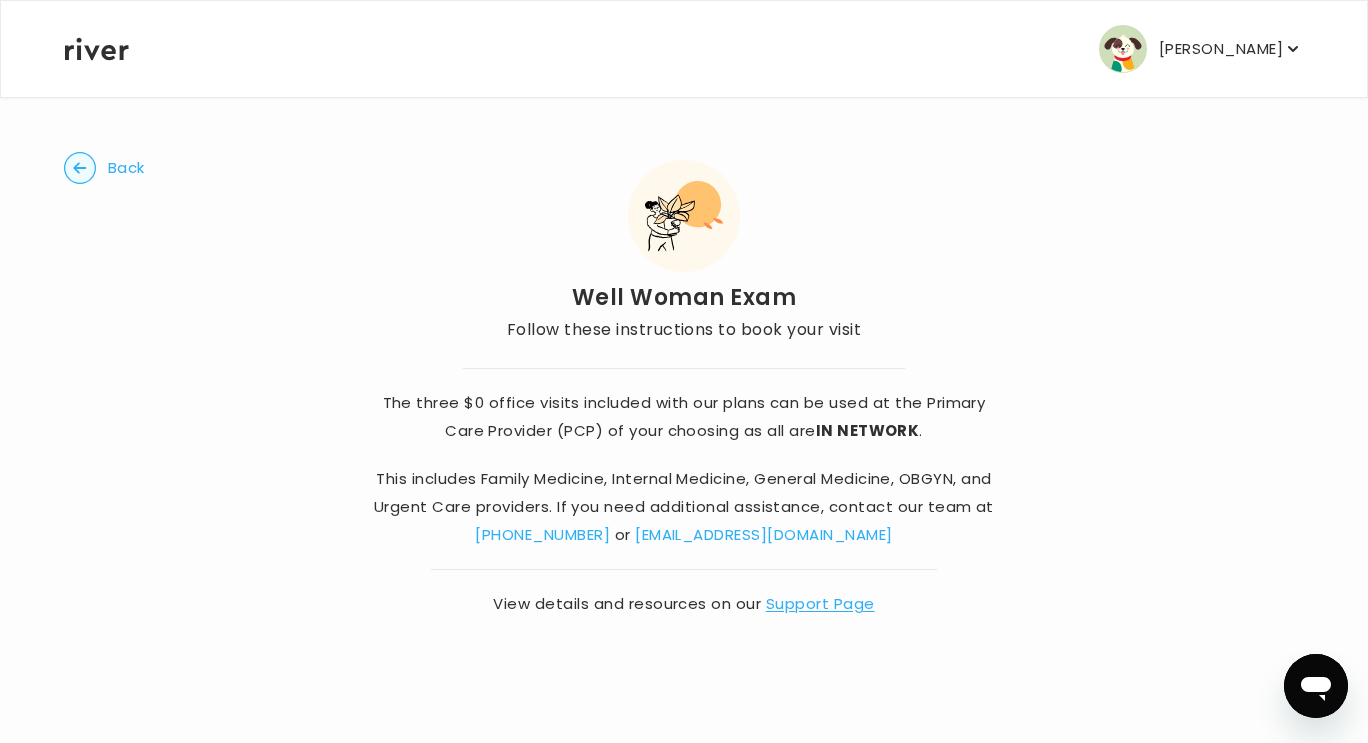click on "[PERSON_NAME]" at bounding box center [1201, 49] 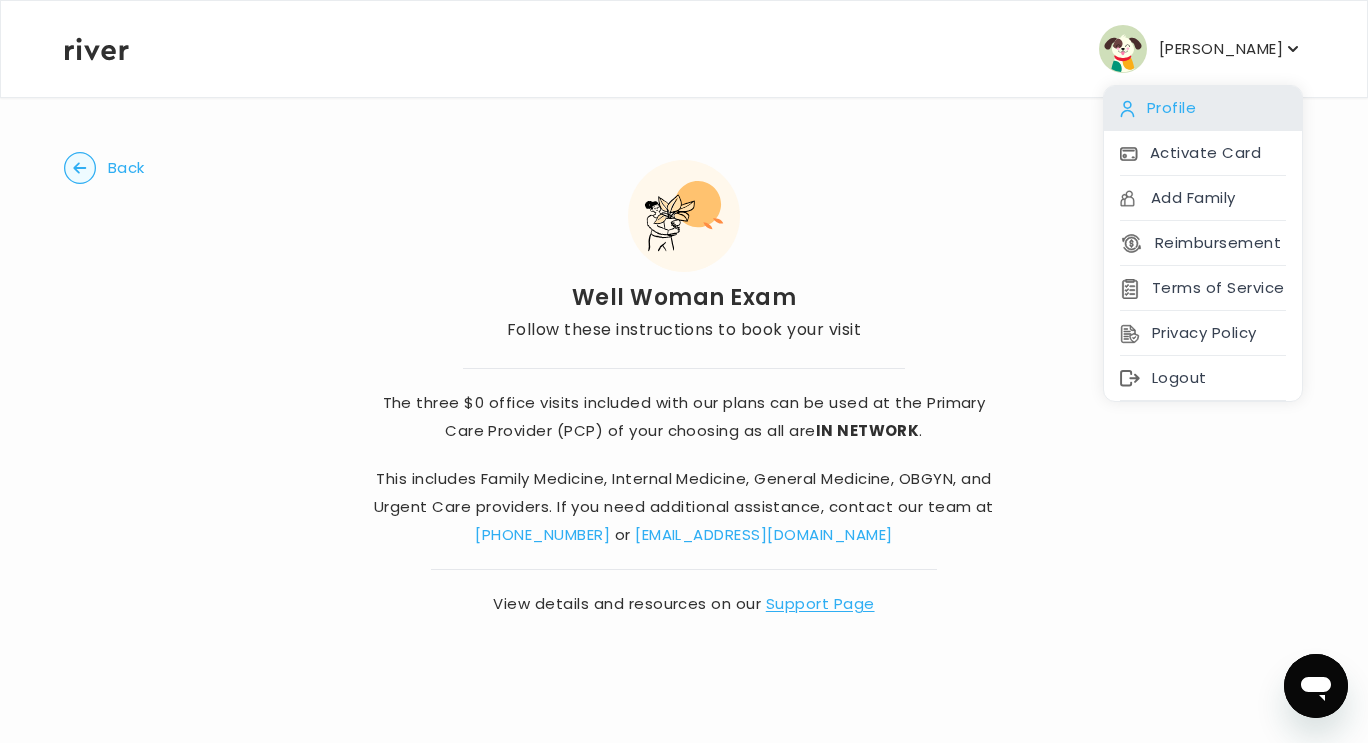 click on "Profile" at bounding box center [1203, 108] 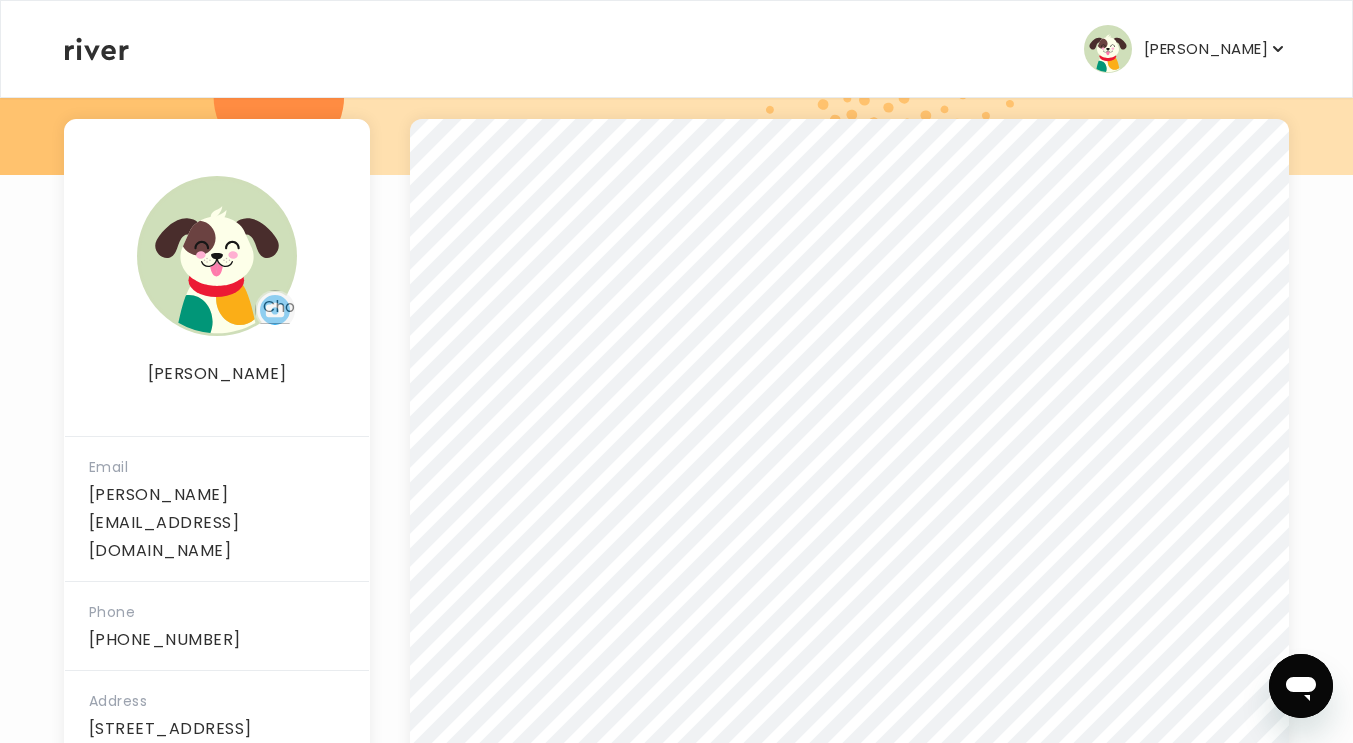 scroll, scrollTop: 403, scrollLeft: 0, axis: vertical 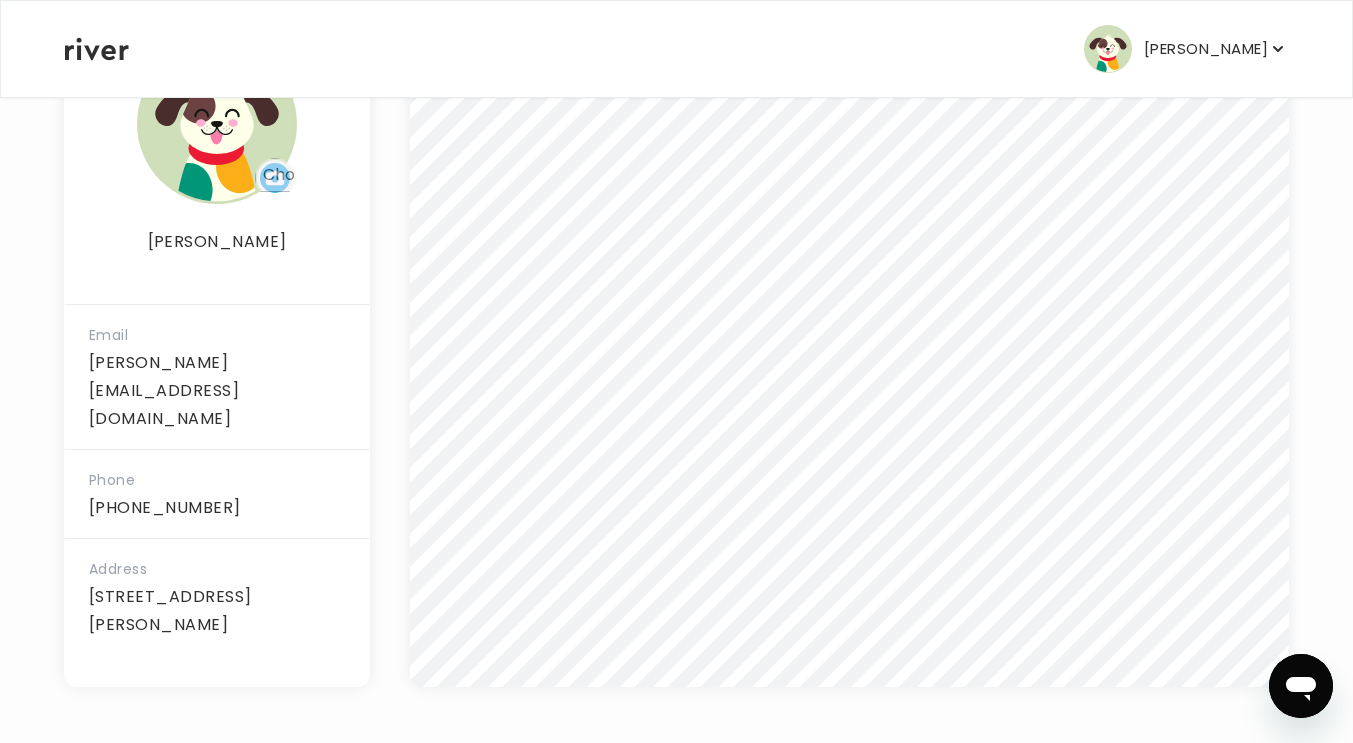 click on "[PERSON_NAME]" at bounding box center (1206, 49) 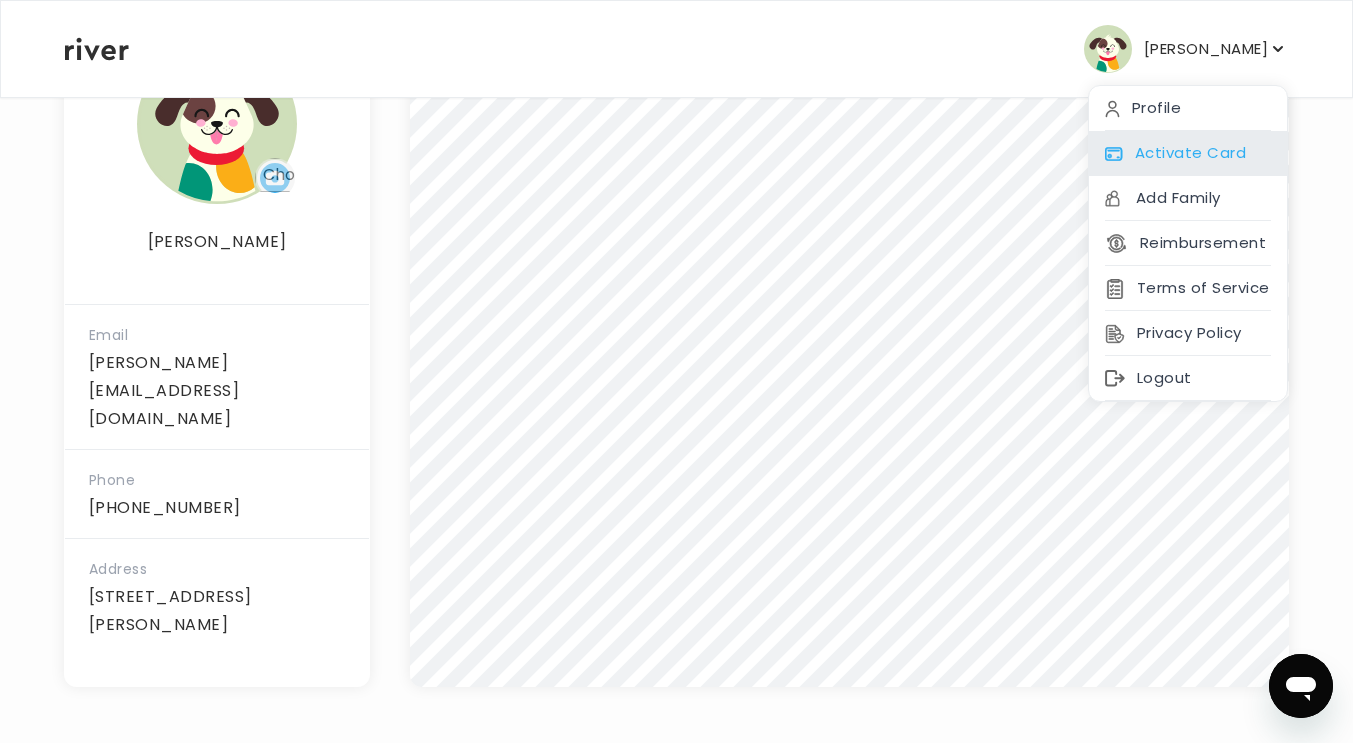 click on "Activate Card" at bounding box center (1188, 153) 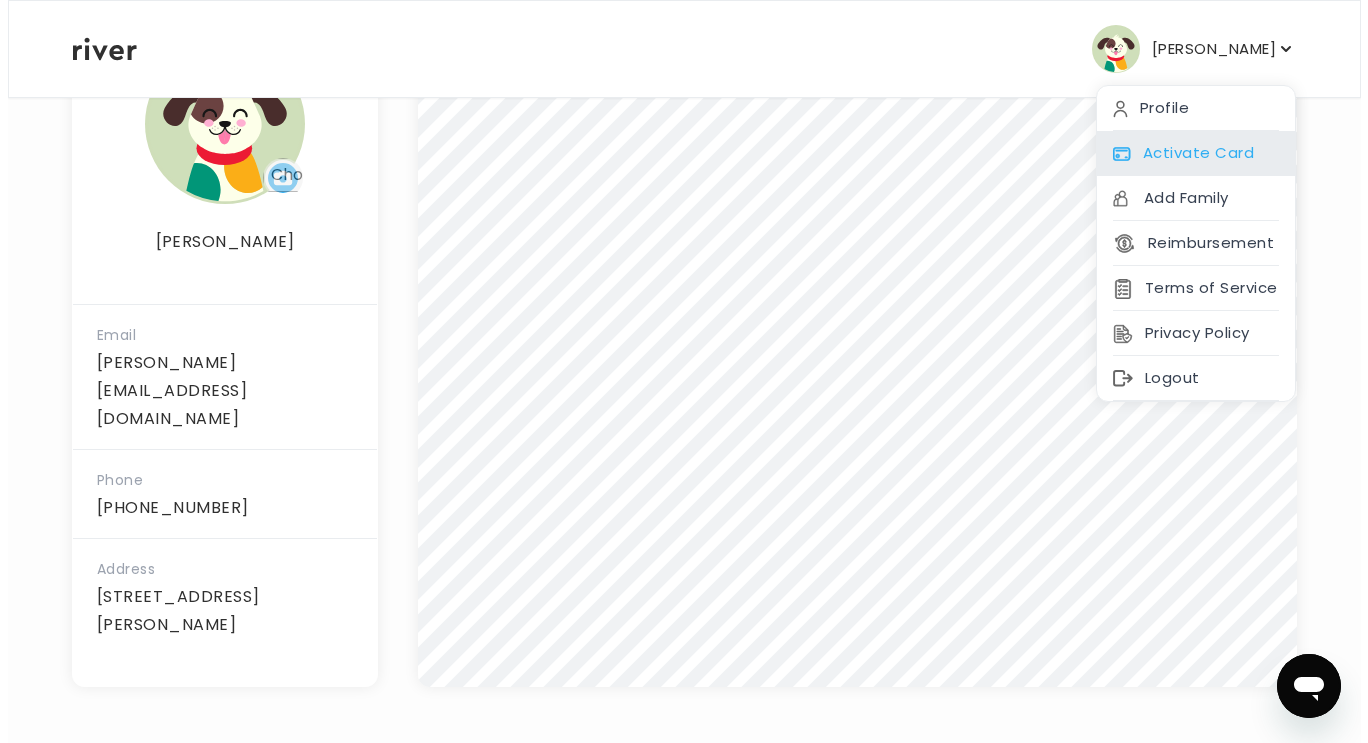 scroll, scrollTop: 0, scrollLeft: 0, axis: both 